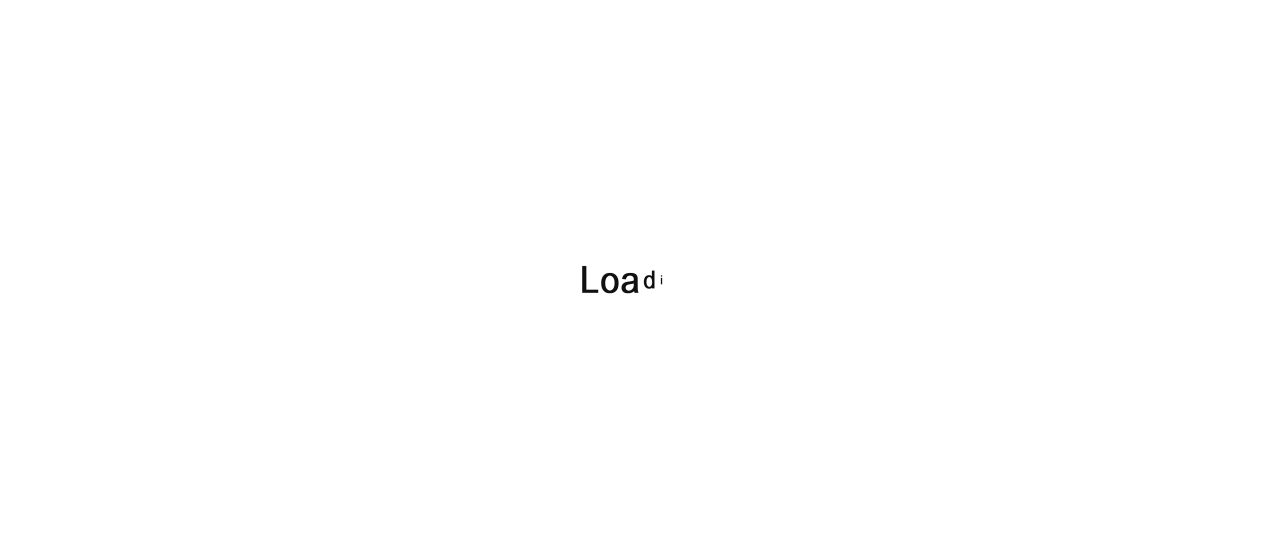 scroll, scrollTop: 0, scrollLeft: 0, axis: both 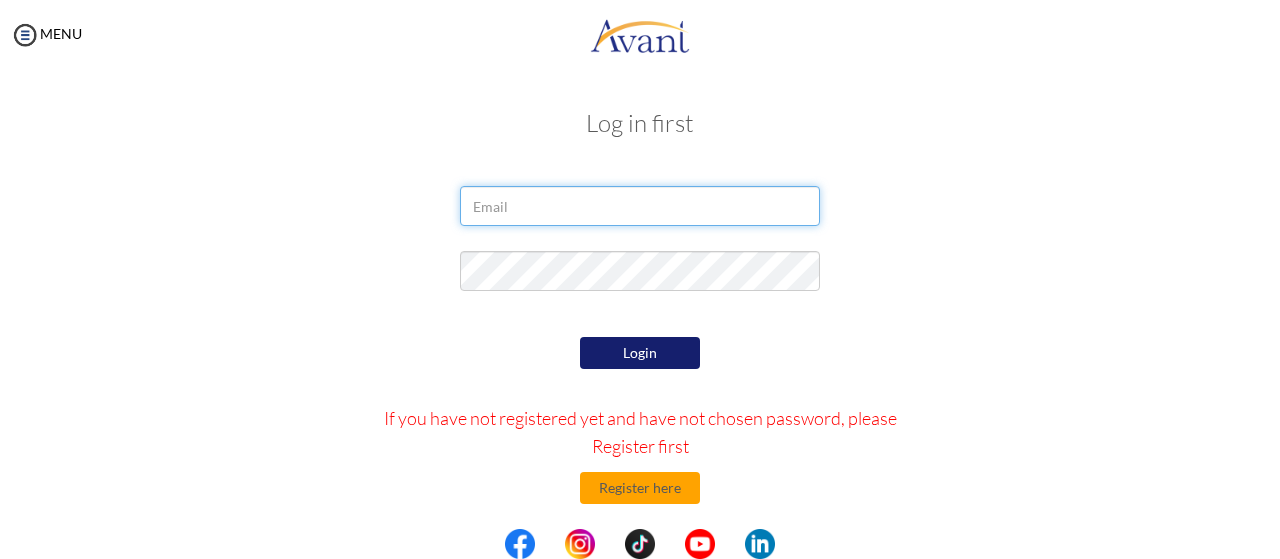 click at bounding box center (640, 206) 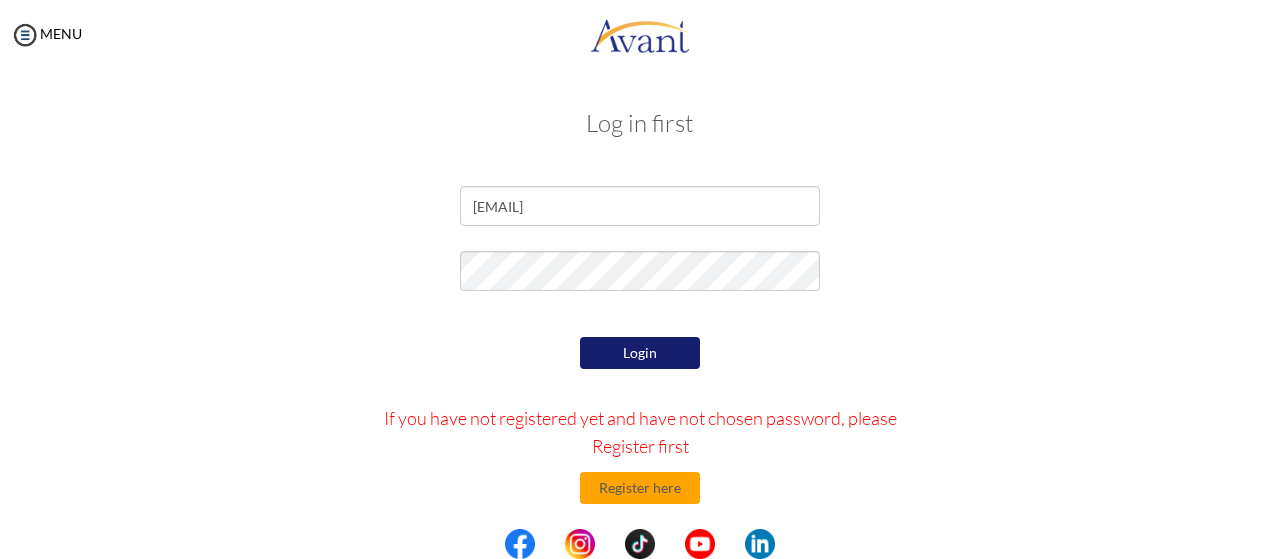 click on "If you have problems registering or logging in, please click here Troubleshooting page
If you have forgotten password, please click here  Forgotten password" at bounding box center (640, 447) 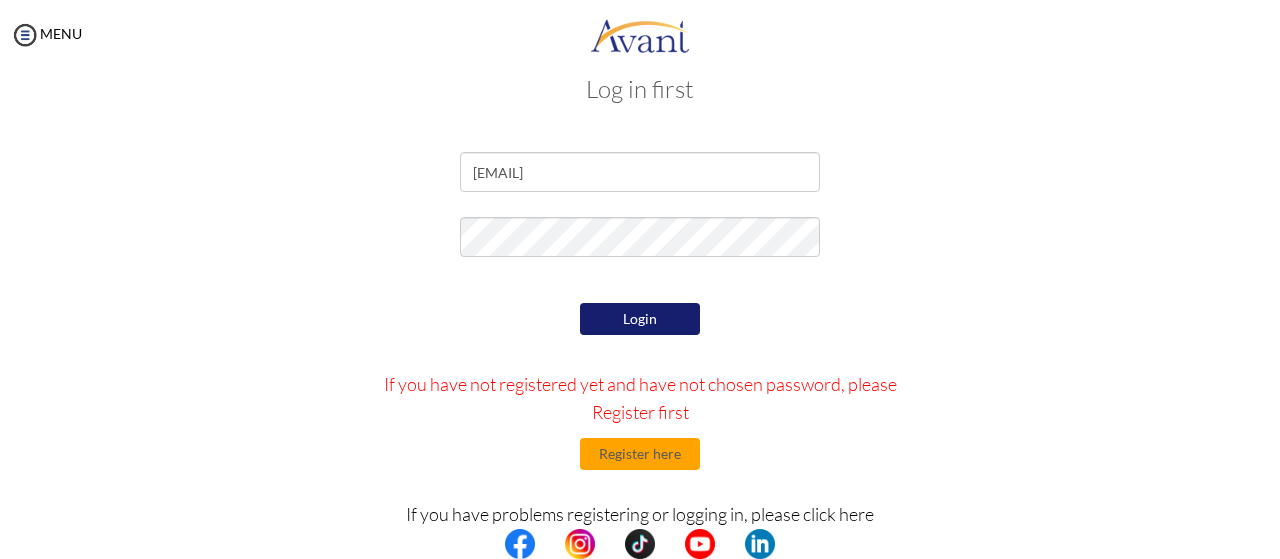 scroll, scrollTop: 0, scrollLeft: 0, axis: both 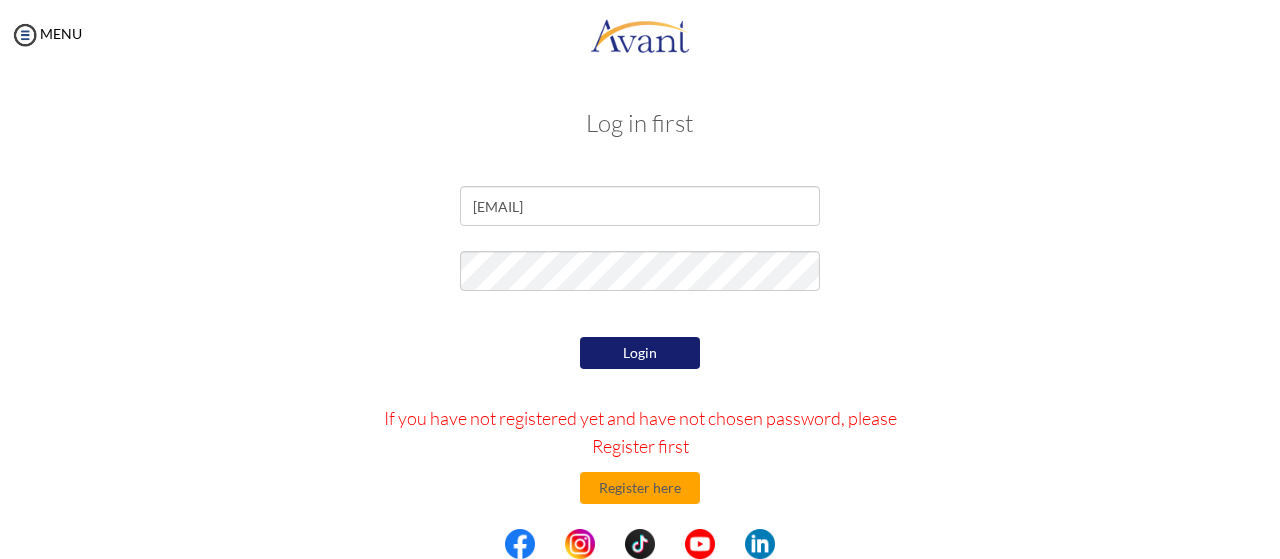 click on "Login" at bounding box center [640, 353] 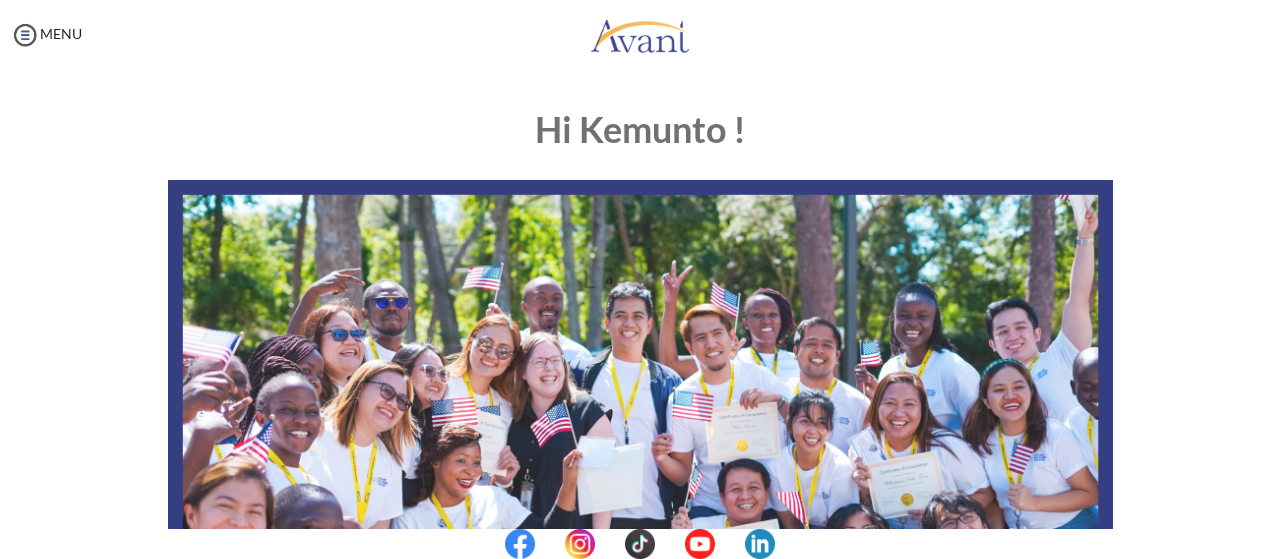 scroll, scrollTop: 0, scrollLeft: 0, axis: both 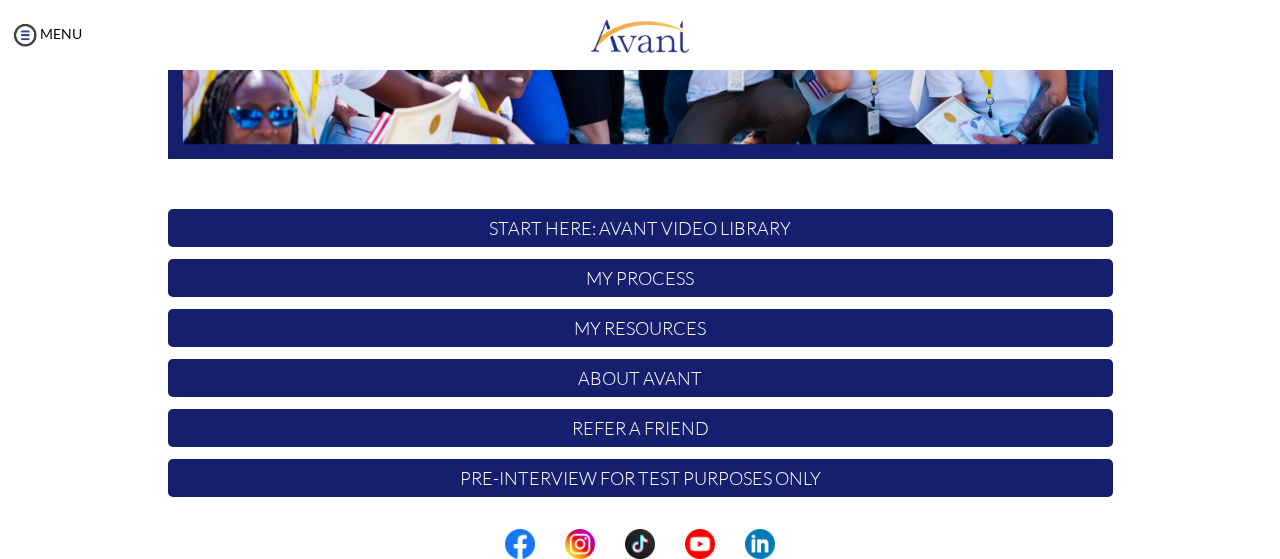 click on "START HERE: Avant Video Library" at bounding box center [640, 228] 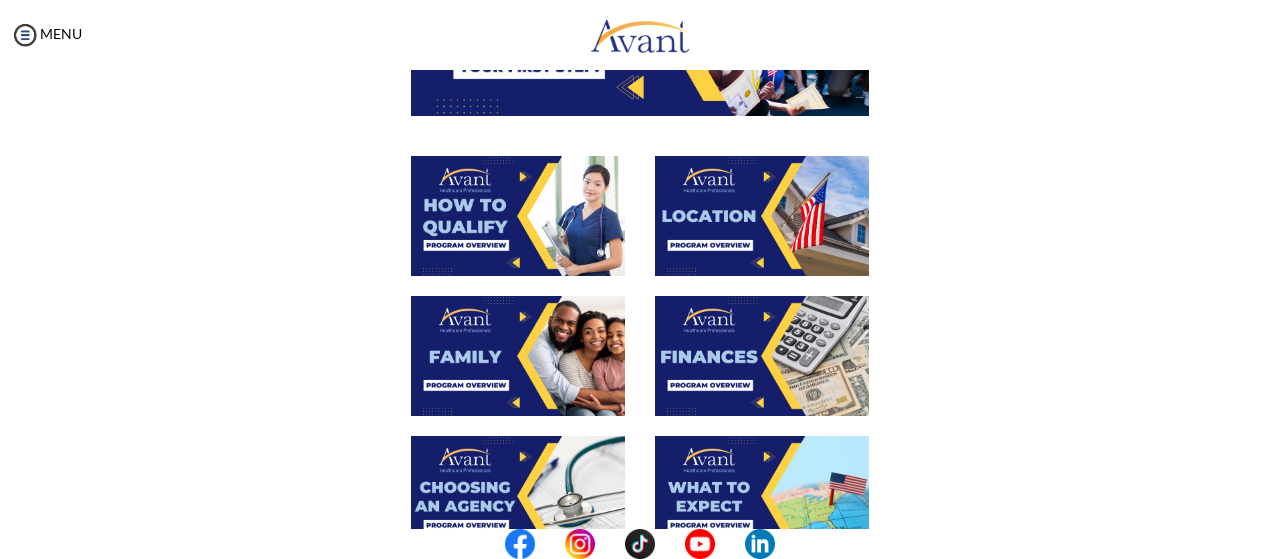 scroll, scrollTop: 309, scrollLeft: 0, axis: vertical 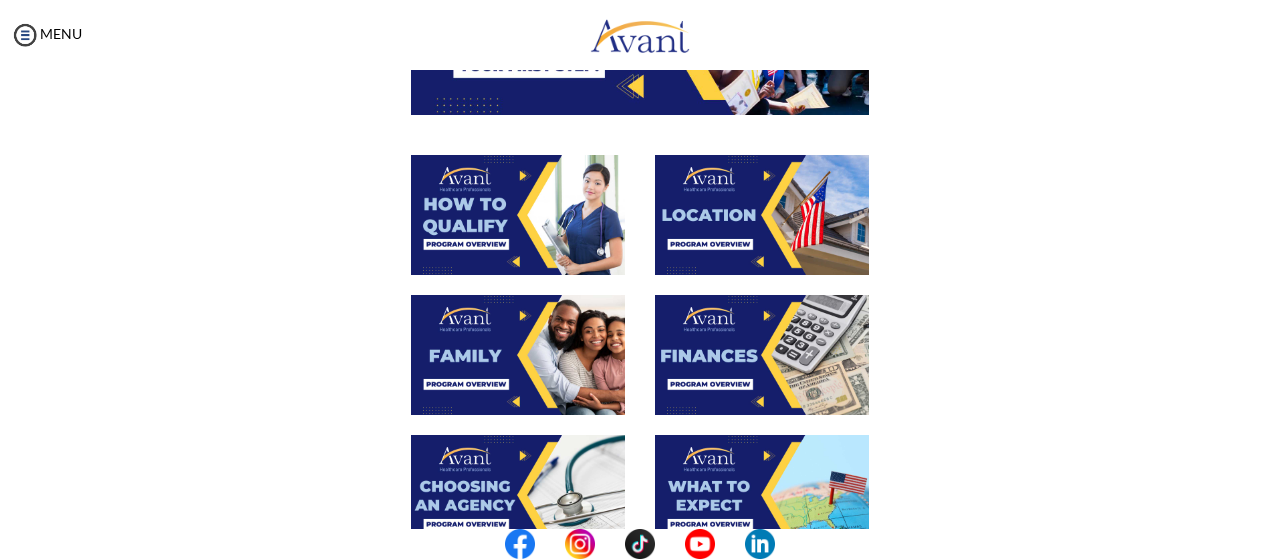 click at bounding box center (518, 215) 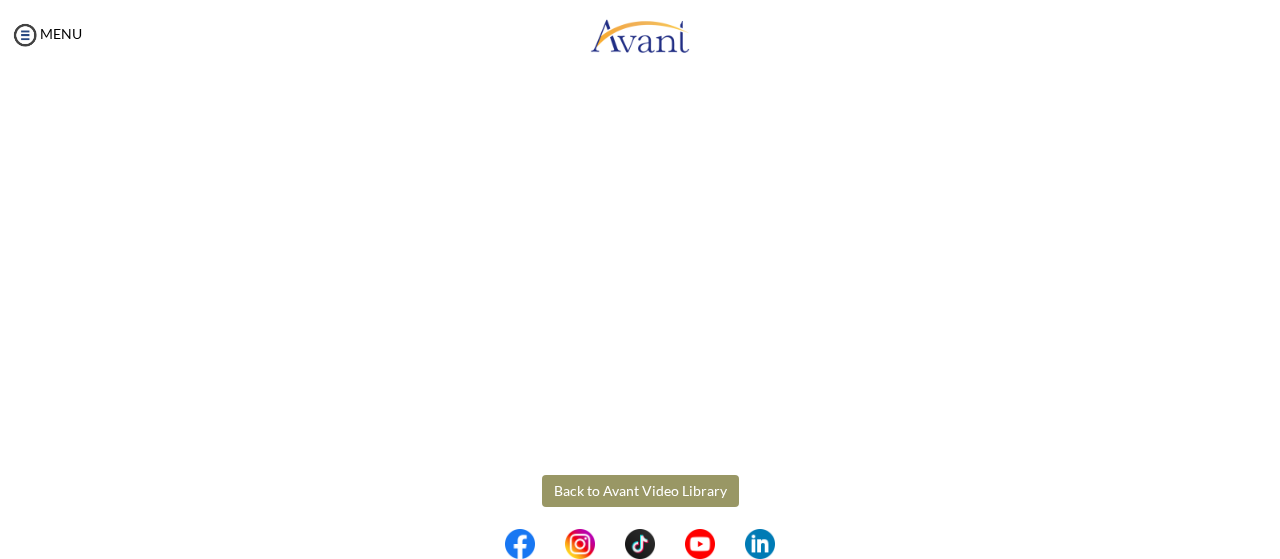 scroll, scrollTop: 424, scrollLeft: 0, axis: vertical 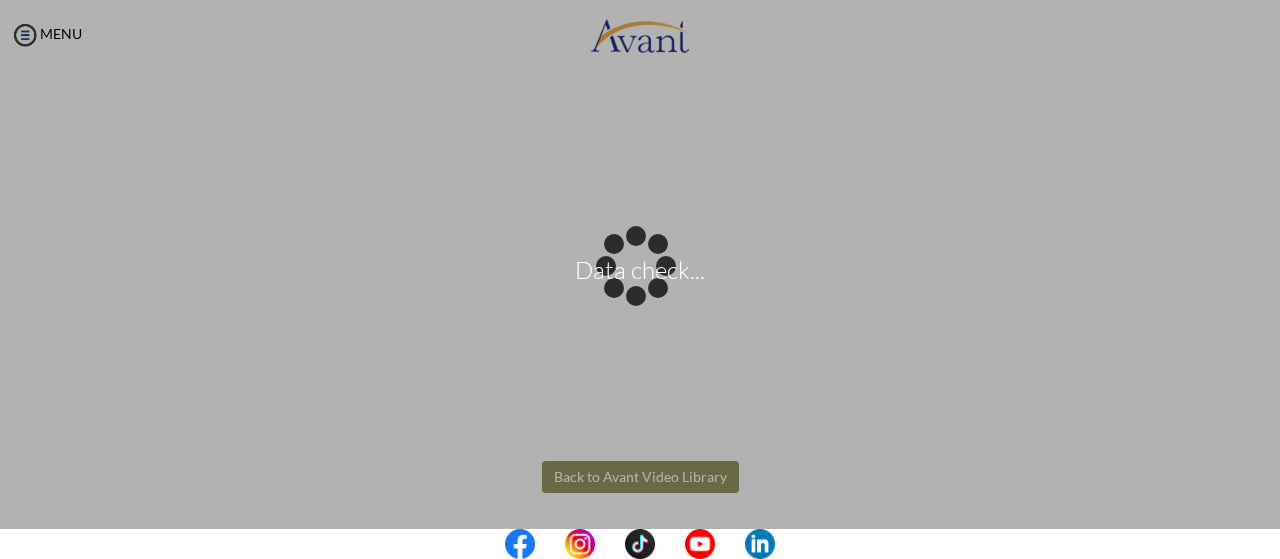 click on "Data check...
Maintenance break. Please come back in 2 hours.
MENU
My Status
What is the next step?
We would like you to watch the introductory video Begin with Avant
We would like you to watch the program video Watch Program Video
We would like you to complete English exam Take Language Test
We would like you to complete clinical assessment Take Clinical Test
We would like you to complete qualification survey Take Qualification Survey
We would like you to watch expectations video Watch Expectations Video
You will be contacted by recruiter to schedule a call.
Your application is being reviewed. Please check your email regularly.
Process Overview
Check off each step as you go to track your progress!" at bounding box center [640, 279] 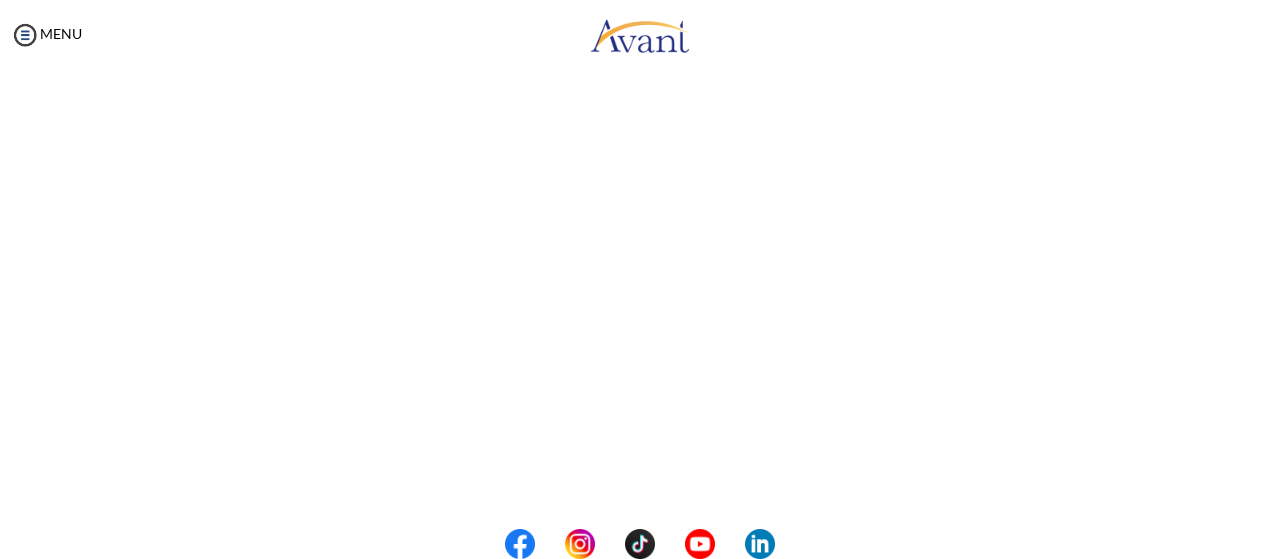 scroll, scrollTop: 0, scrollLeft: 0, axis: both 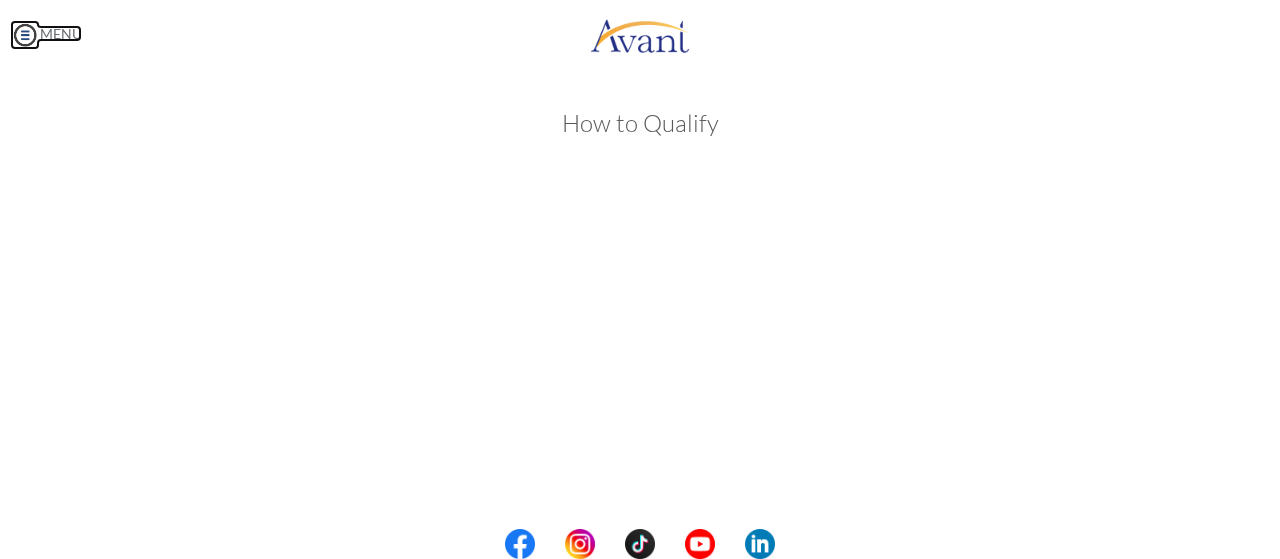 click at bounding box center [25, 35] 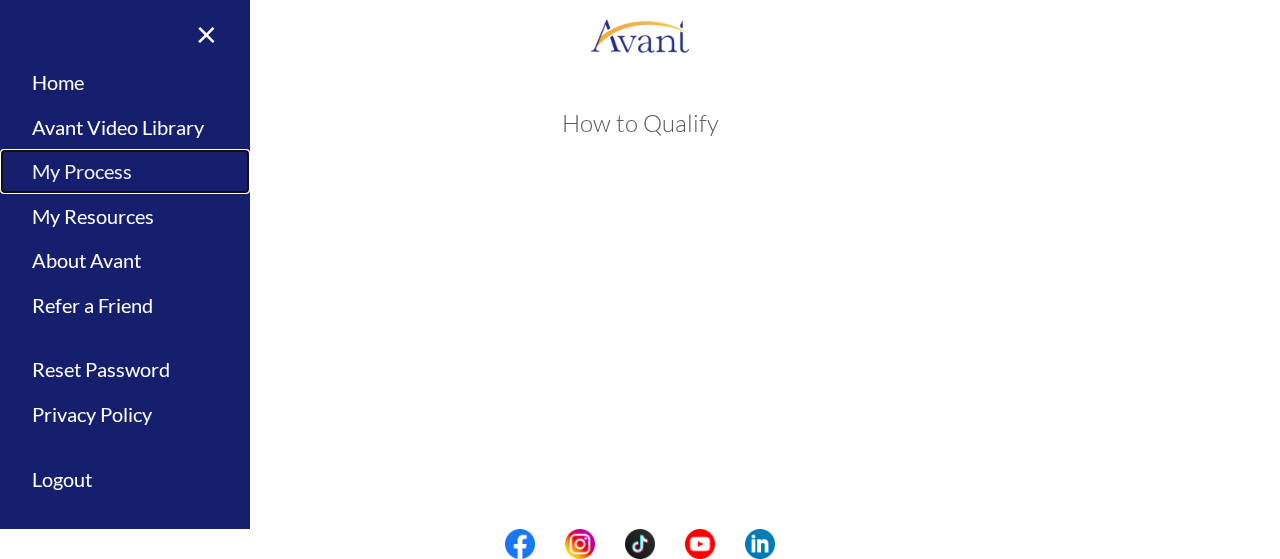 click on "My Process" at bounding box center (125, 171) 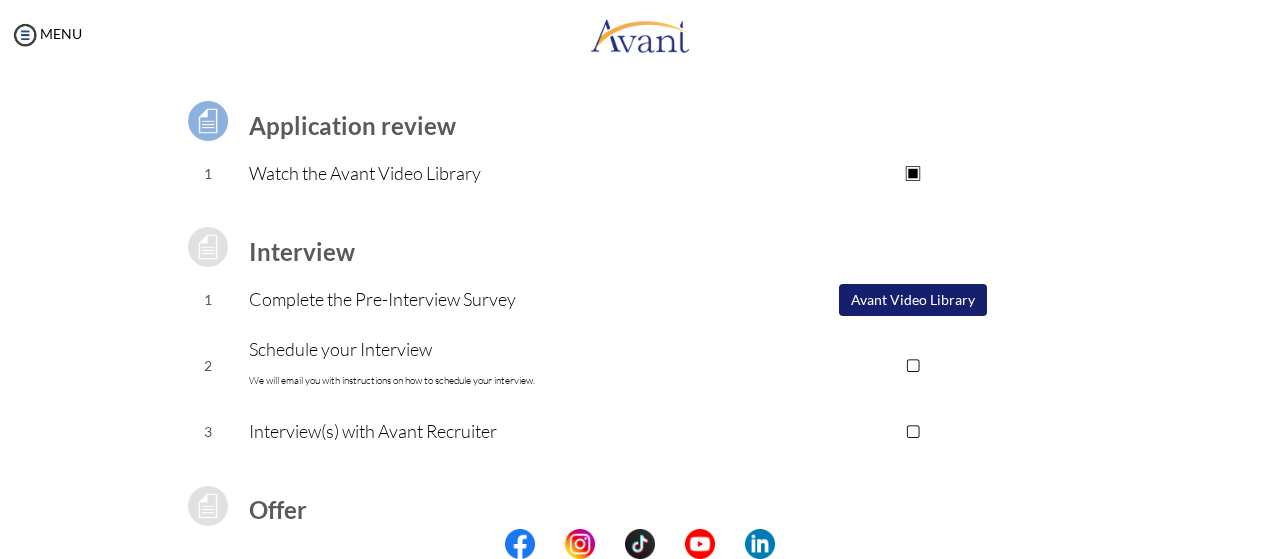 scroll, scrollTop: 133, scrollLeft: 0, axis: vertical 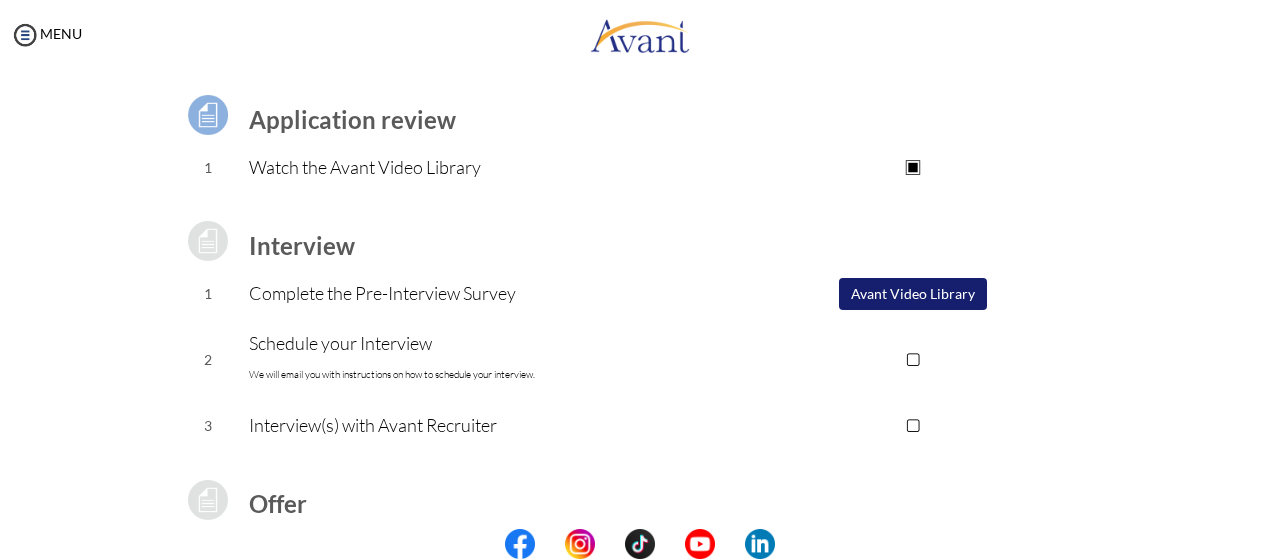 click on "Avant Video Library" at bounding box center (913, 294) 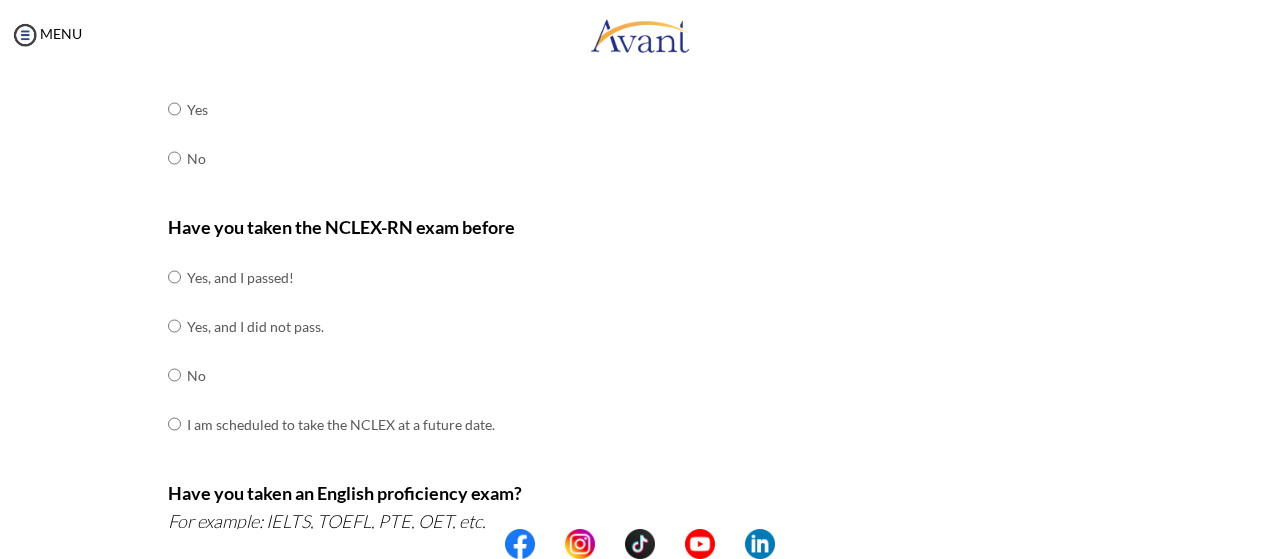 scroll, scrollTop: 140, scrollLeft: 0, axis: vertical 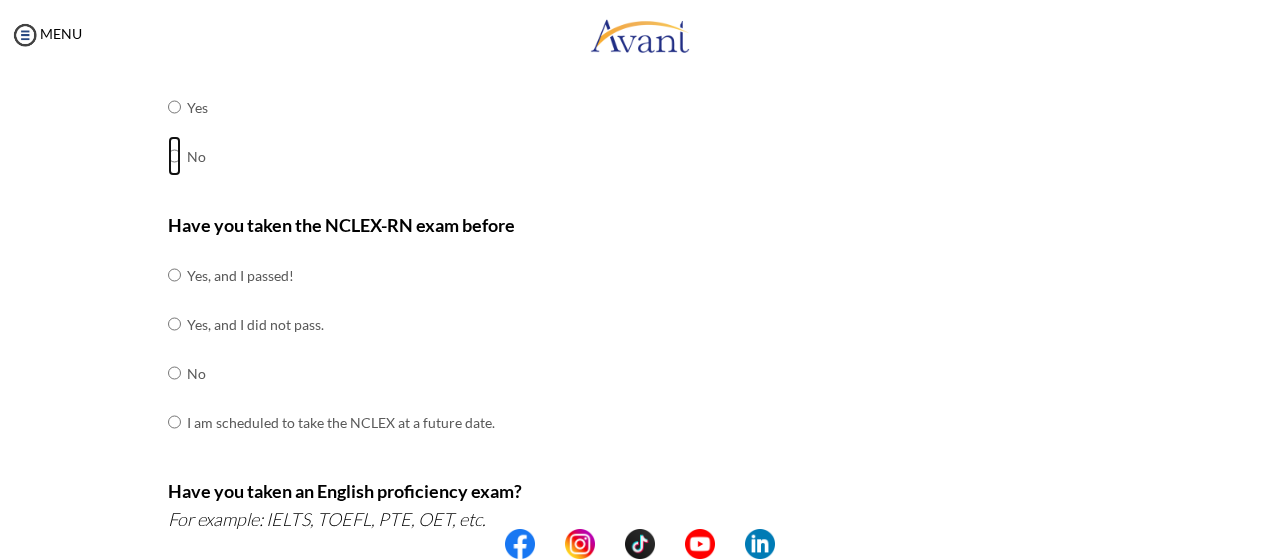 click at bounding box center (174, 107) 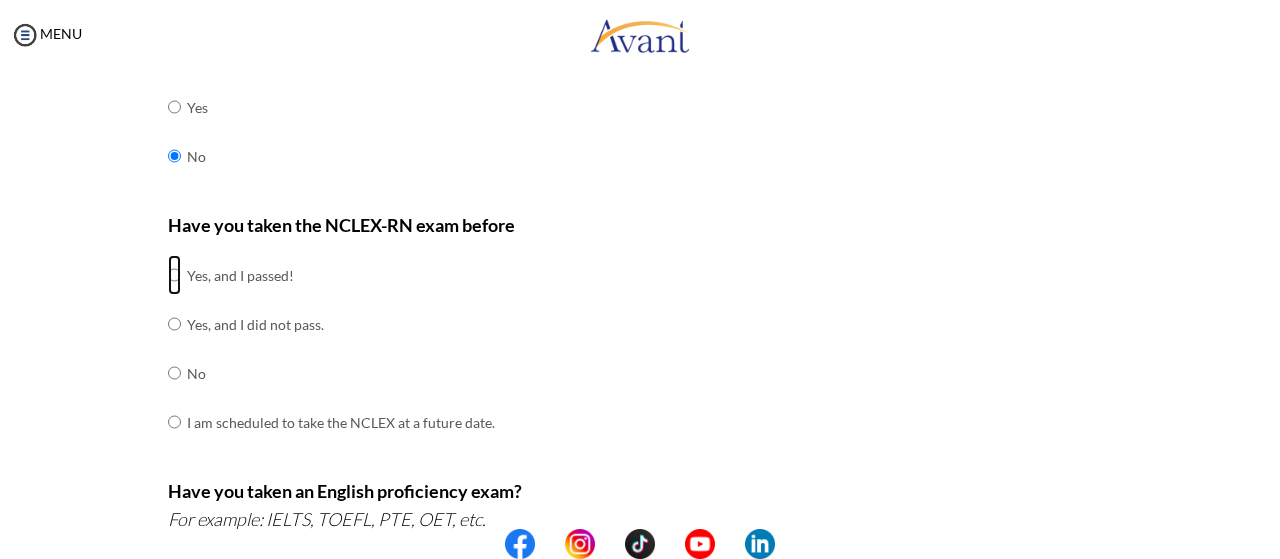 click at bounding box center (174, 275) 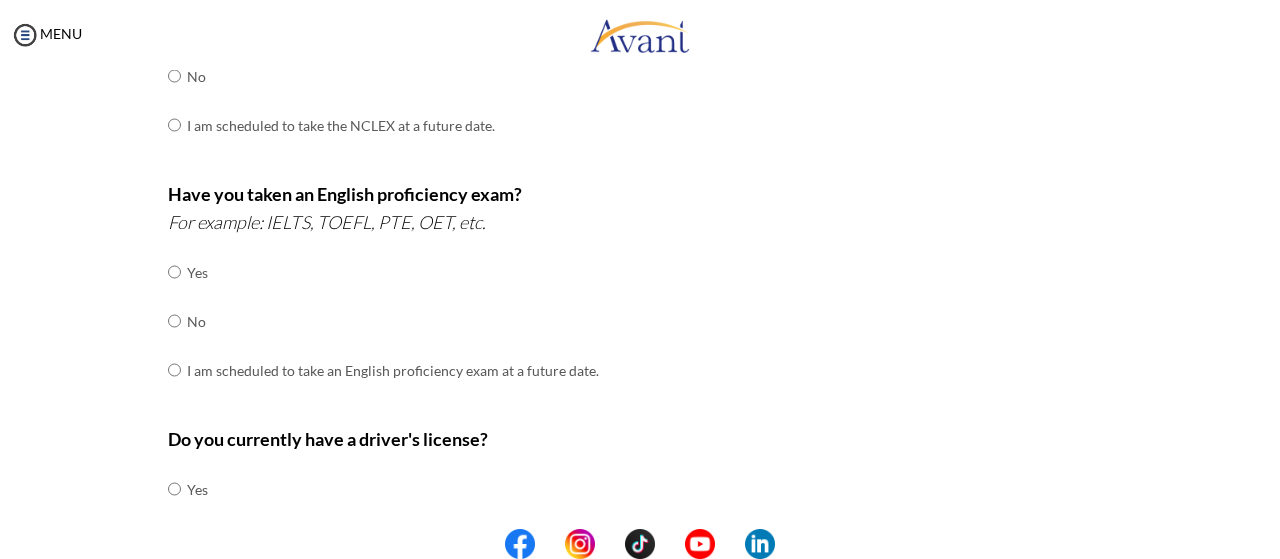 scroll, scrollTop: 438, scrollLeft: 0, axis: vertical 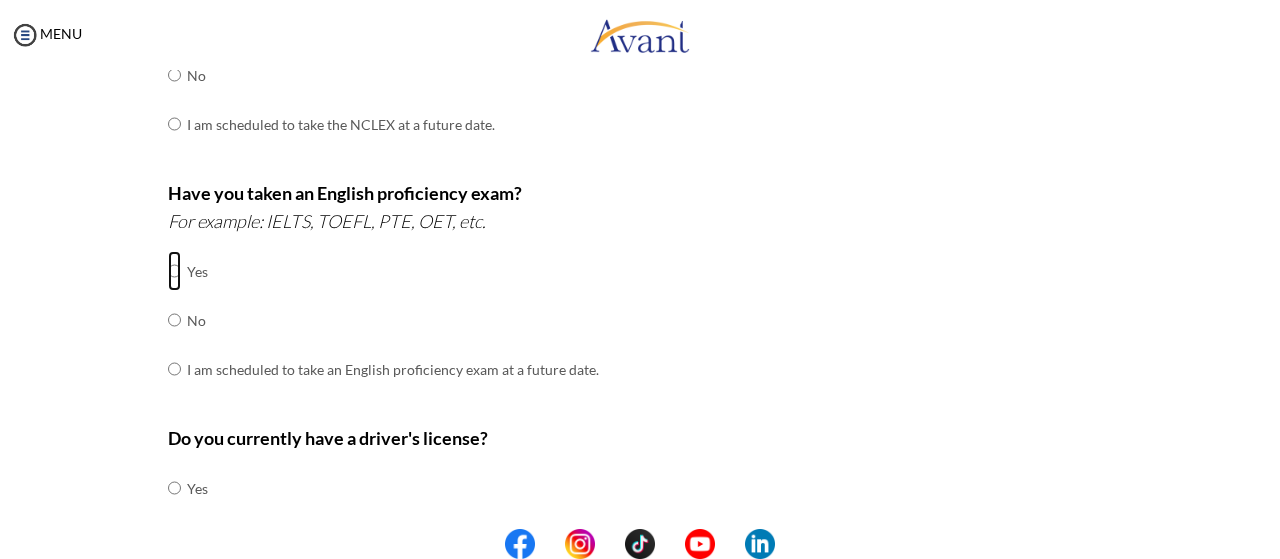 click at bounding box center [174, 271] 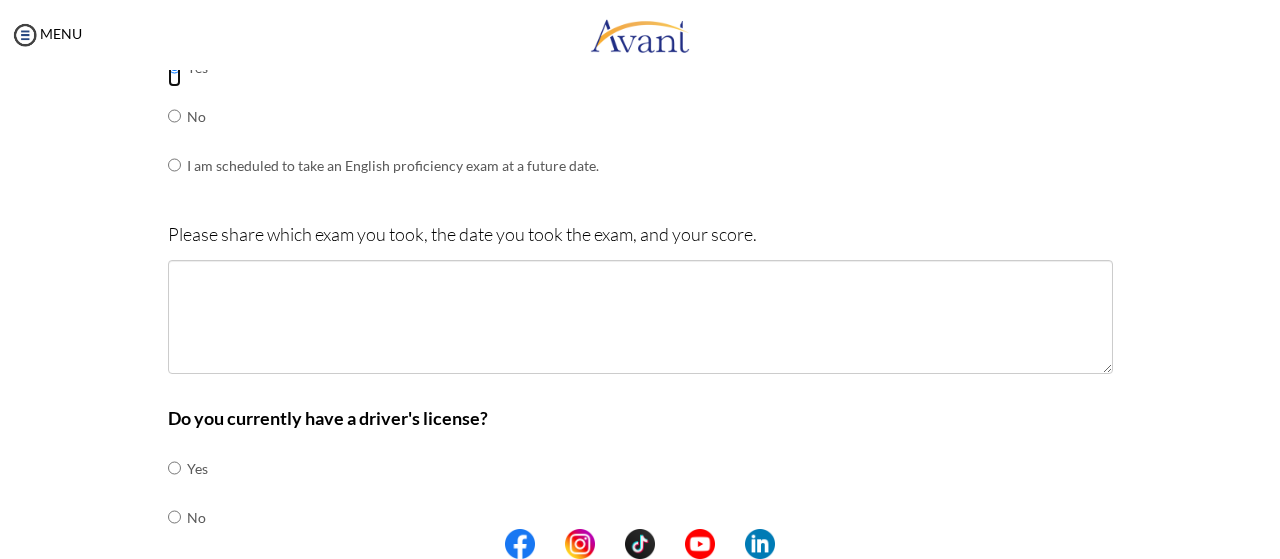 scroll, scrollTop: 643, scrollLeft: 0, axis: vertical 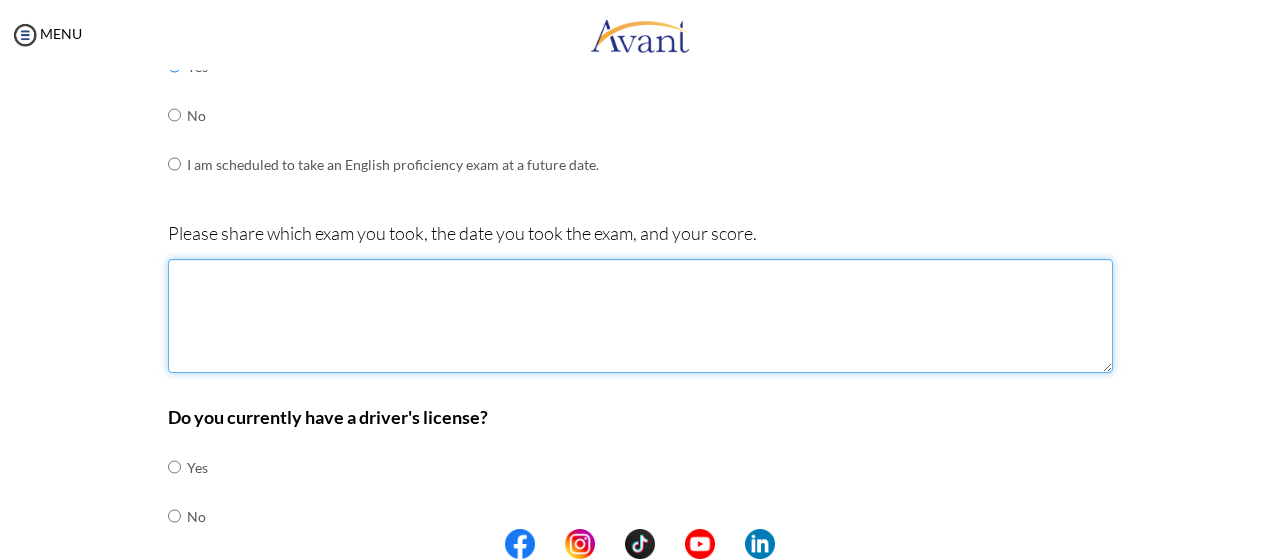 click at bounding box center (640, 316) 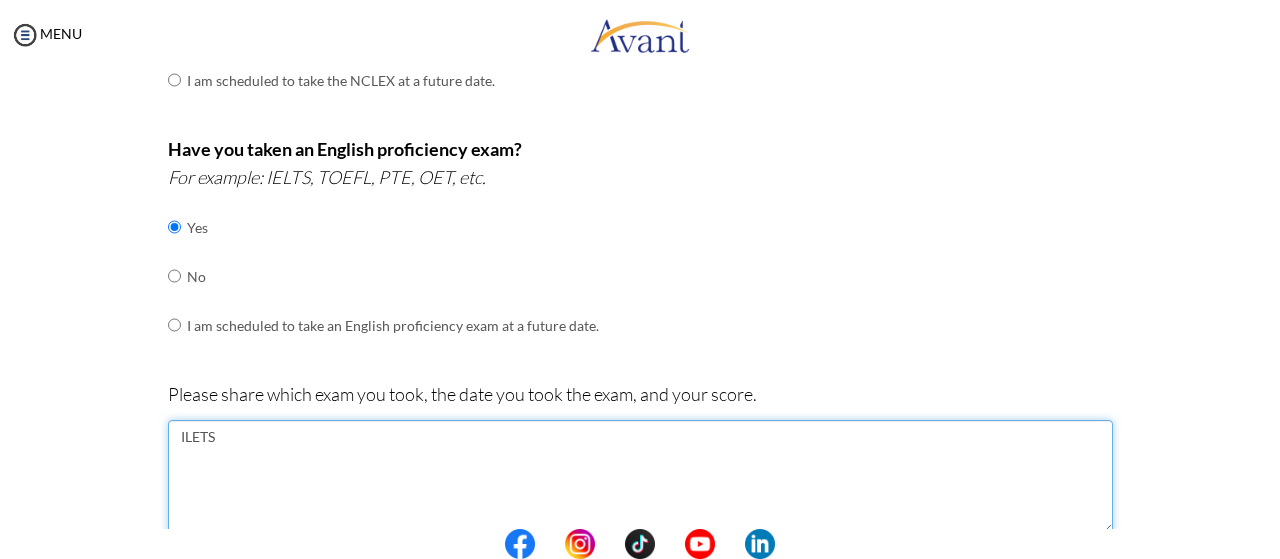 scroll, scrollTop: 485, scrollLeft: 0, axis: vertical 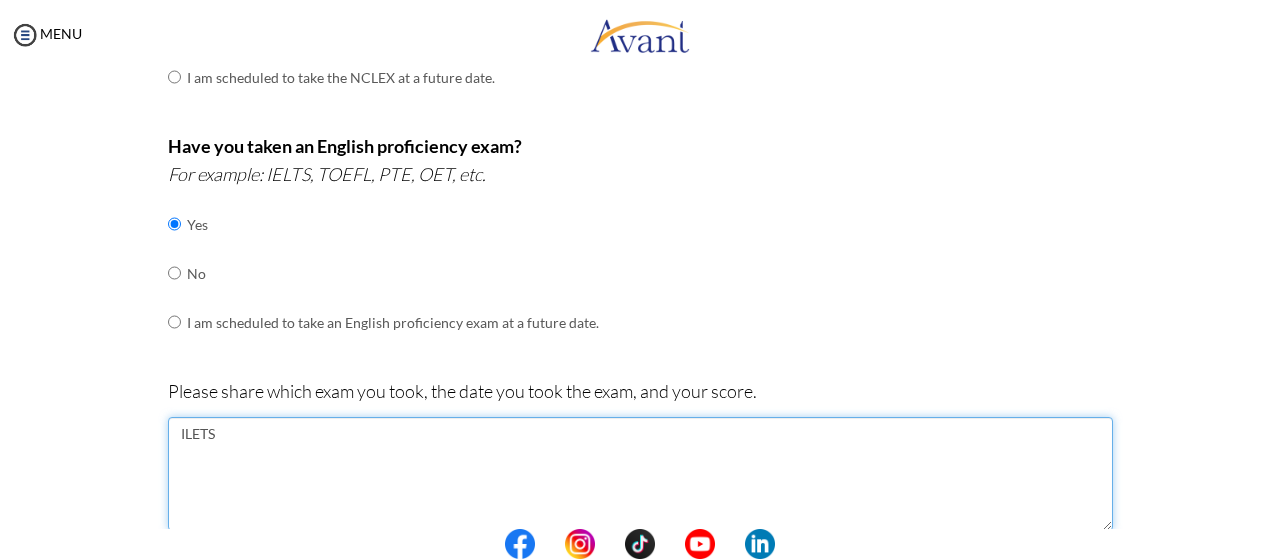 click on "ILETS" at bounding box center [640, 474] 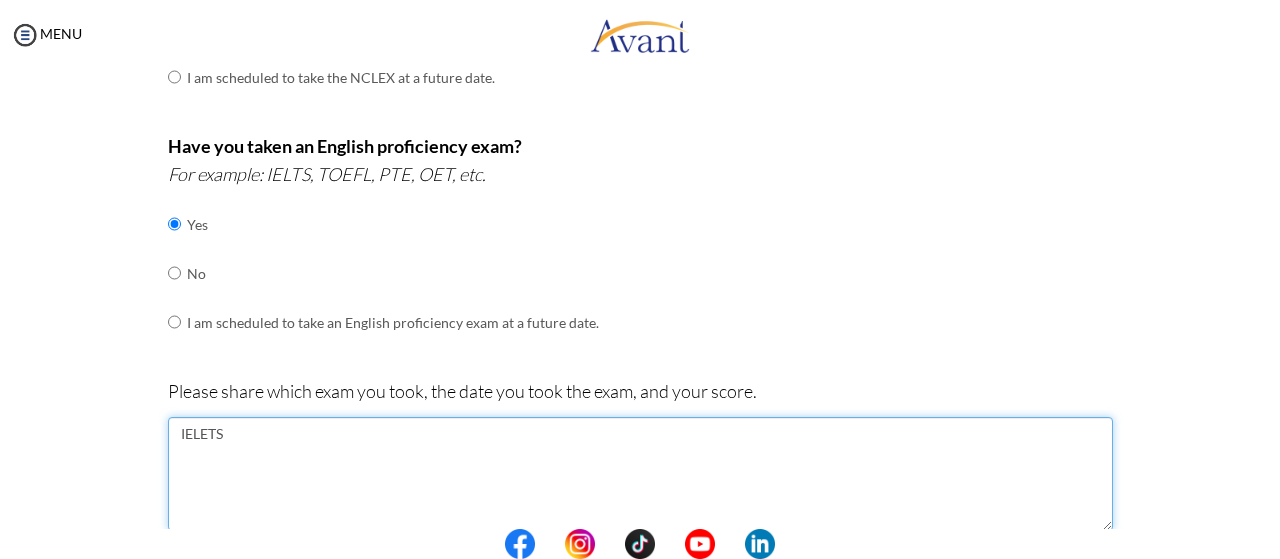 click on "IELETS" at bounding box center [640, 474] 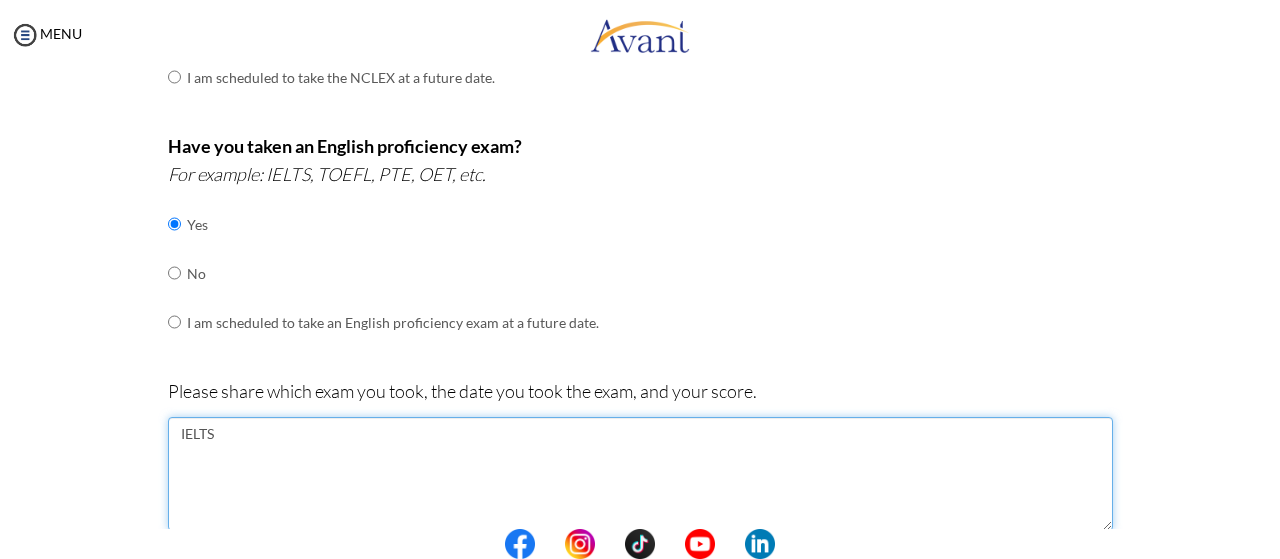 click on "IELTS" at bounding box center [640, 474] 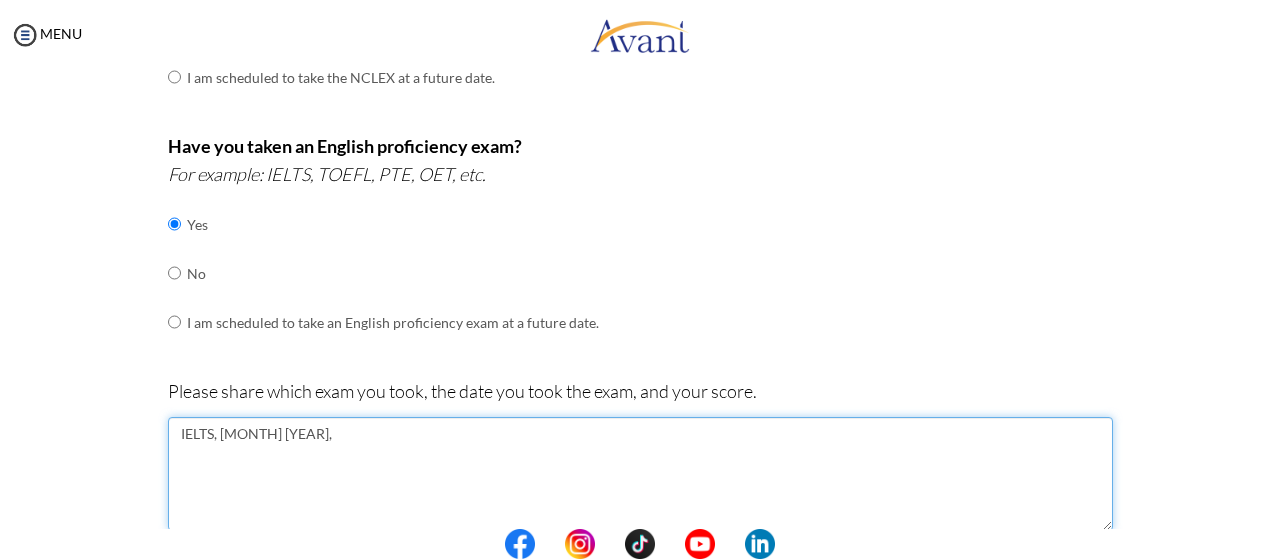 click on "IELTS, [MONTH] [YEAR]," at bounding box center [640, 474] 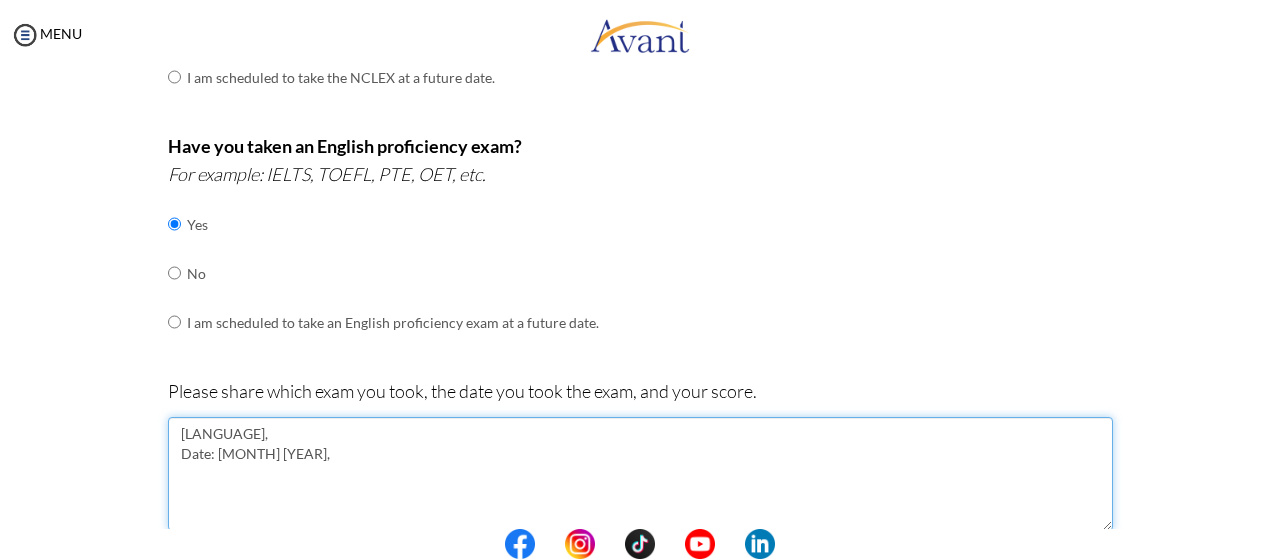 click on "[LANGUAGE],
Date: [MONTH] [YEAR]," at bounding box center [640, 474] 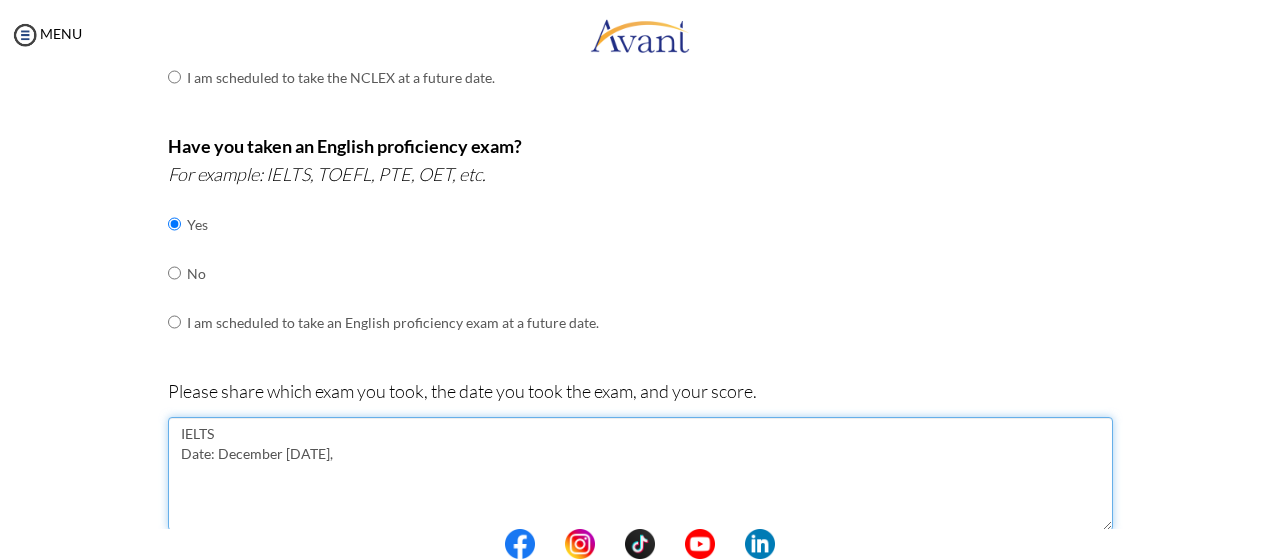 click on "IELTS
Date: December [DATE]," at bounding box center [640, 474] 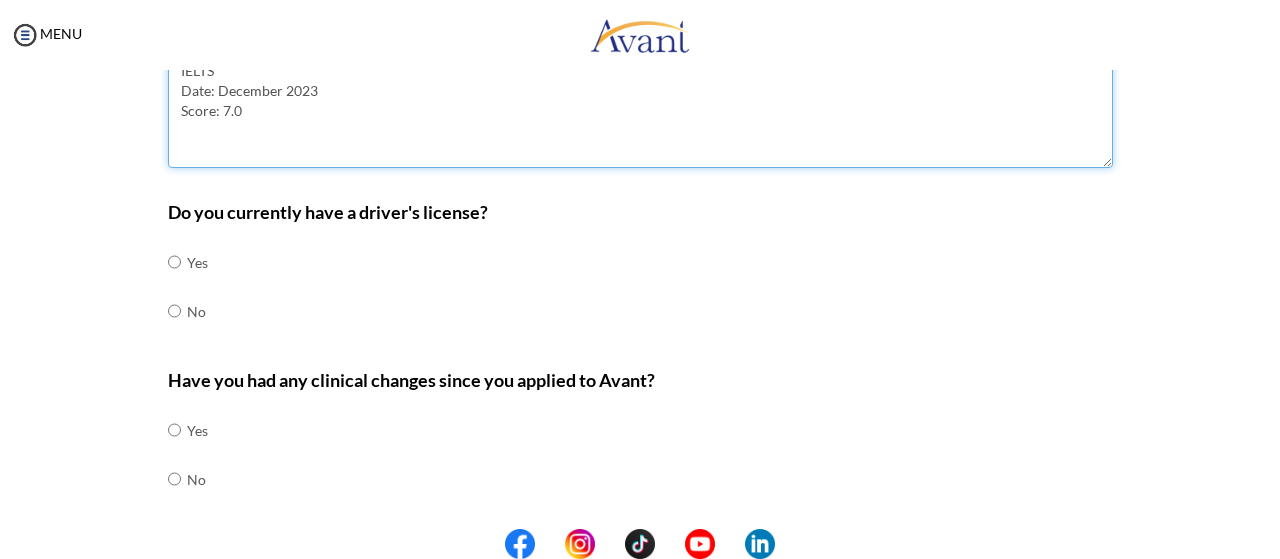 scroll, scrollTop: 850, scrollLeft: 0, axis: vertical 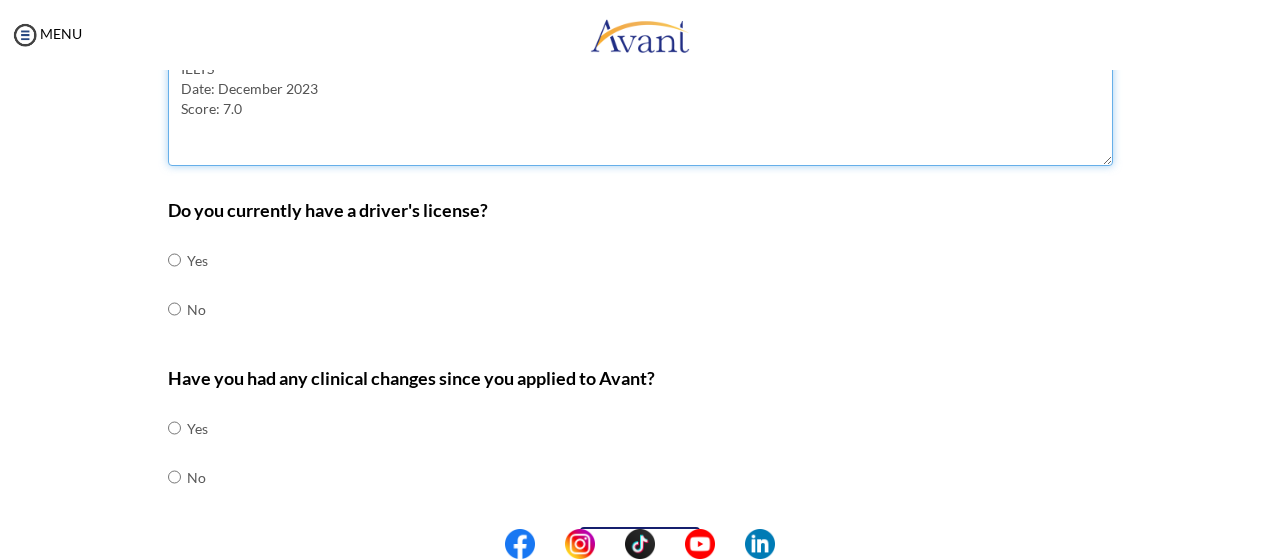 type on "IELTS
Date: December 2023
Score: 7.0" 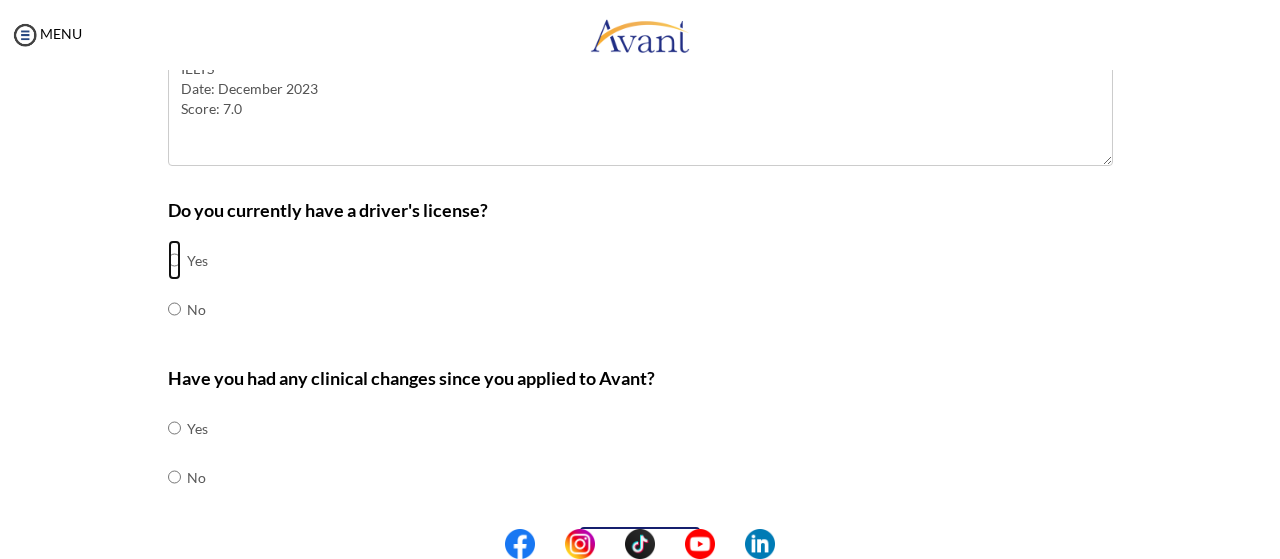 click at bounding box center [174, 260] 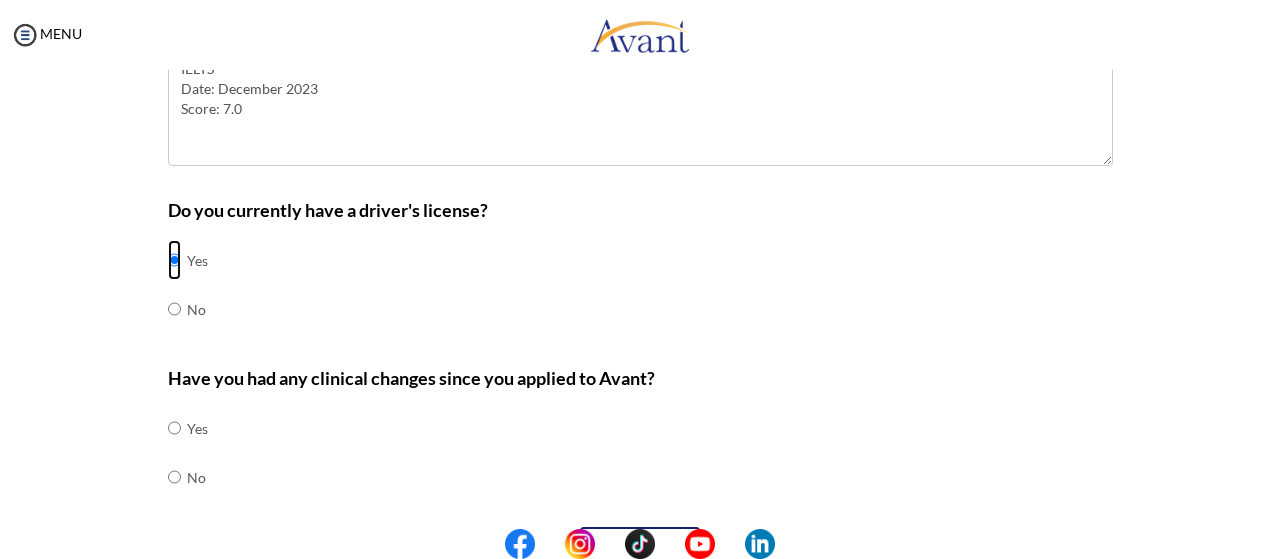 scroll, scrollTop: 900, scrollLeft: 0, axis: vertical 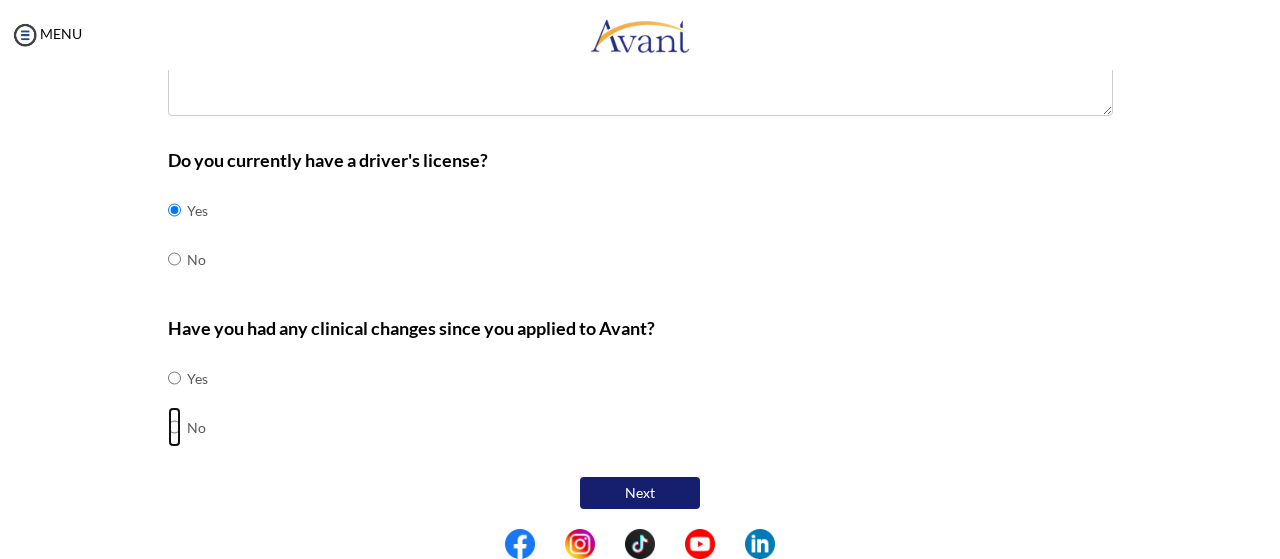 click at bounding box center (174, 378) 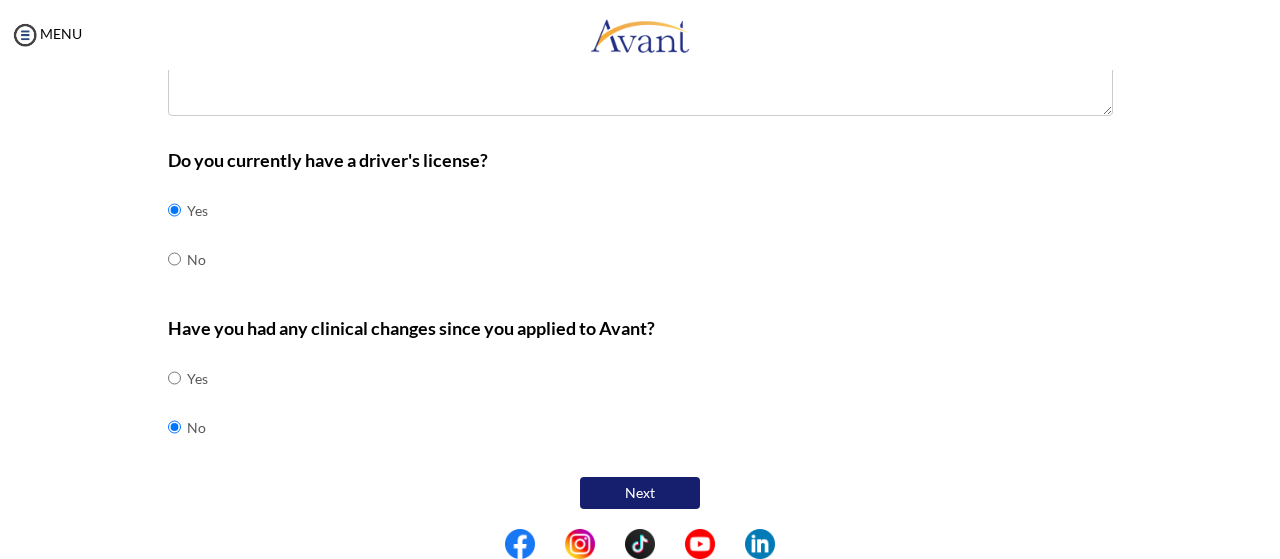 click on "Next" at bounding box center (640, 493) 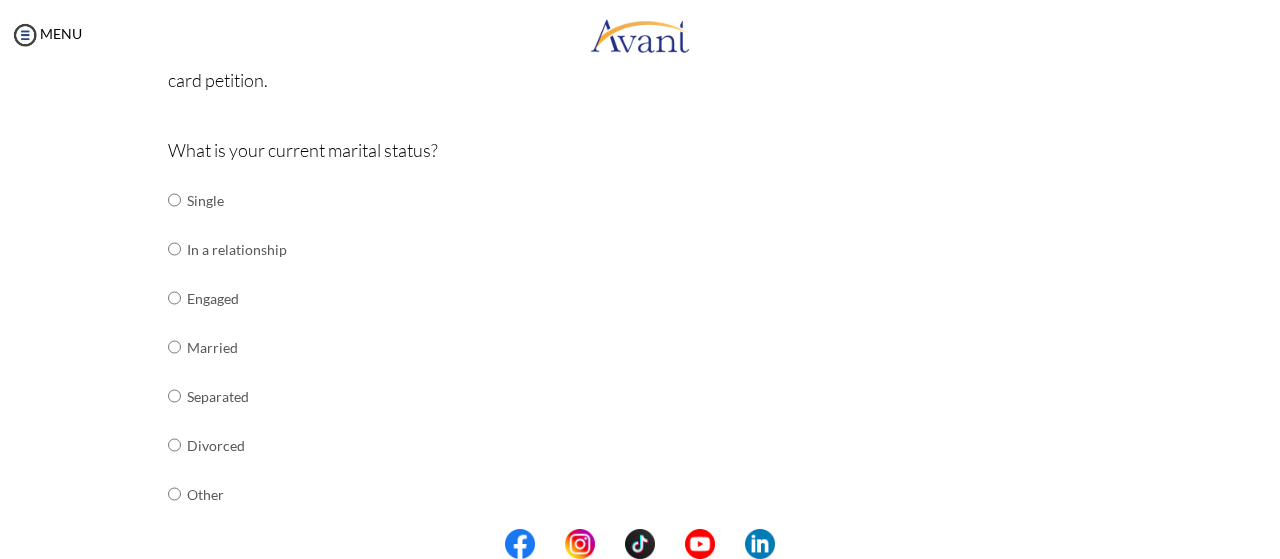 scroll, scrollTop: 192, scrollLeft: 0, axis: vertical 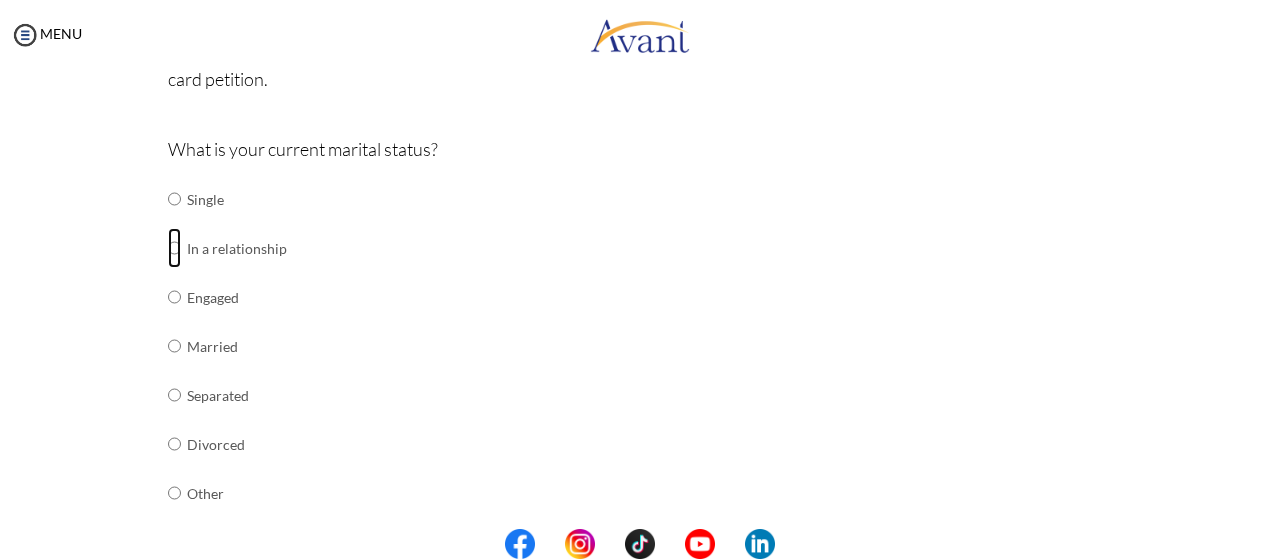click at bounding box center [174, 199] 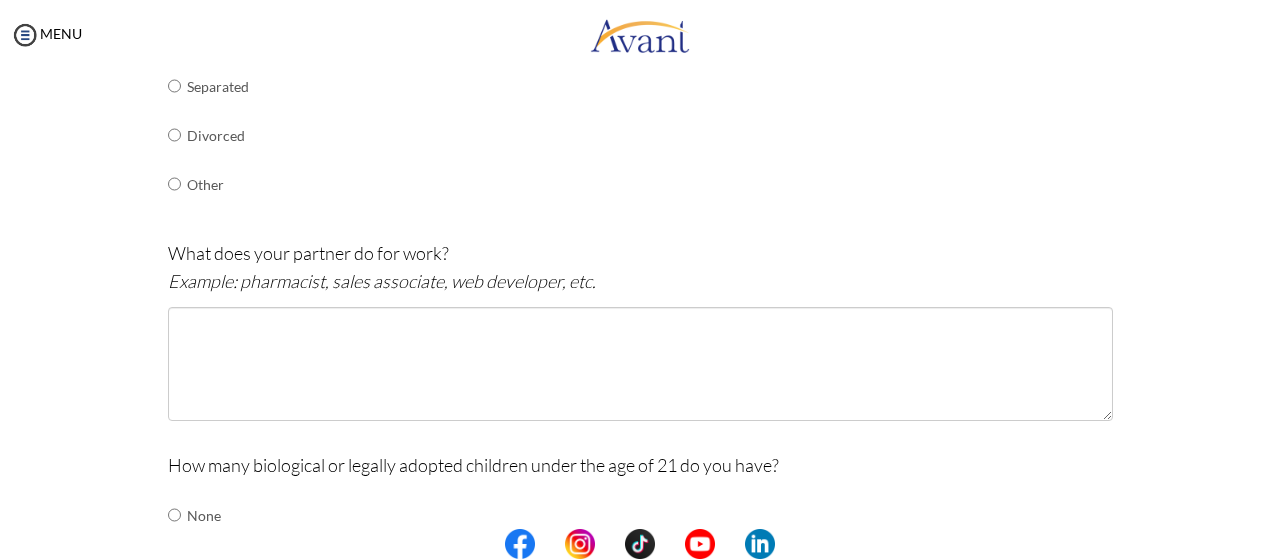 scroll, scrollTop: 502, scrollLeft: 0, axis: vertical 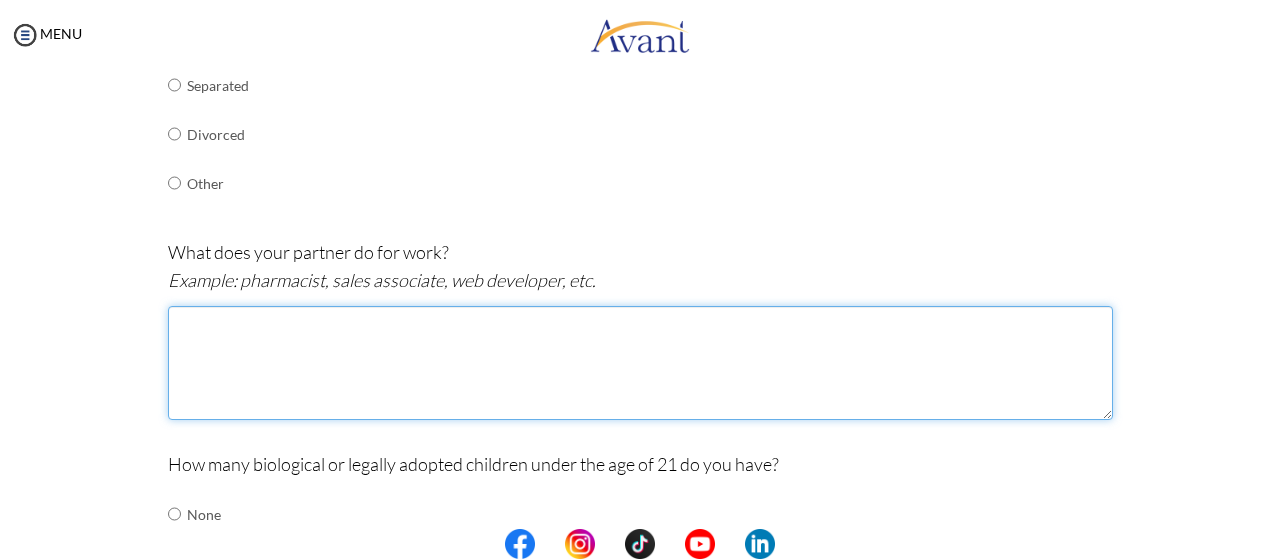 click at bounding box center (640, 363) 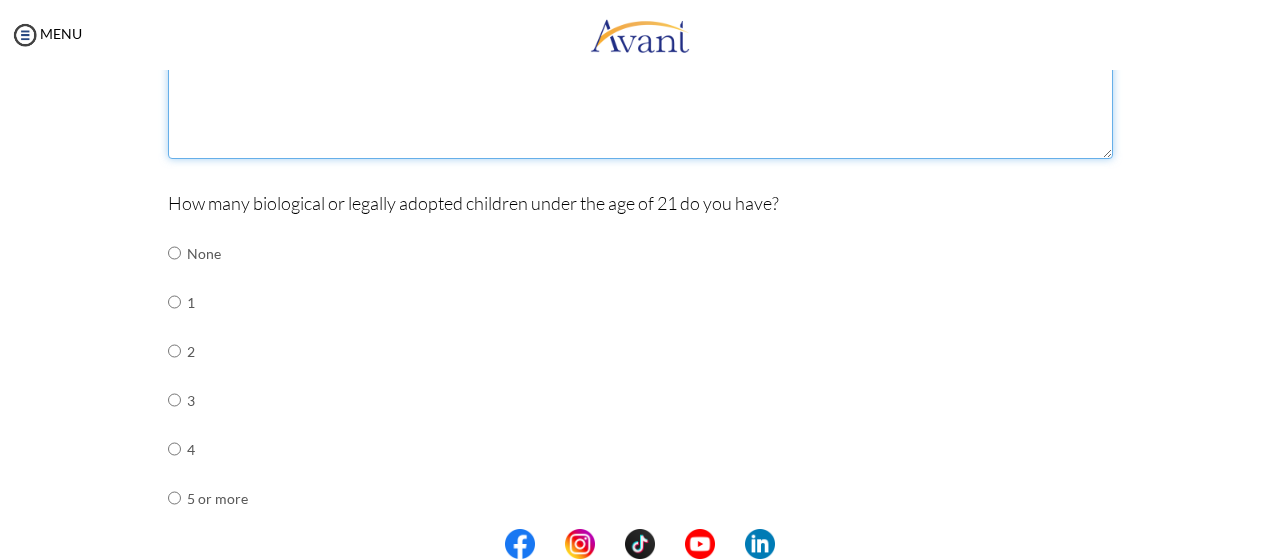 scroll, scrollTop: 764, scrollLeft: 0, axis: vertical 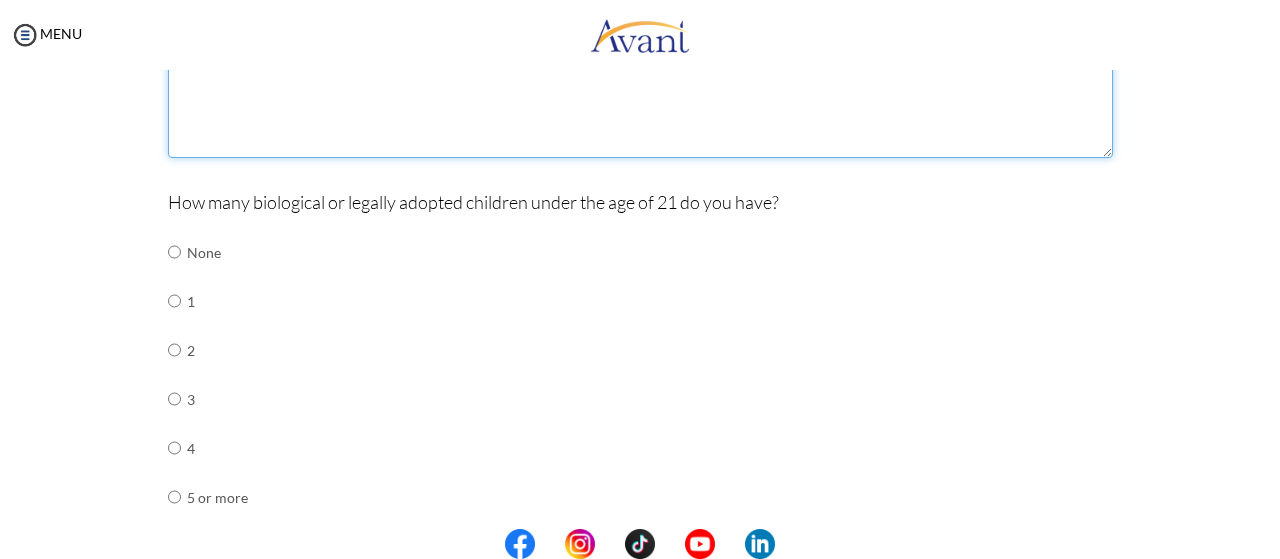 type on "Works at the Airport" 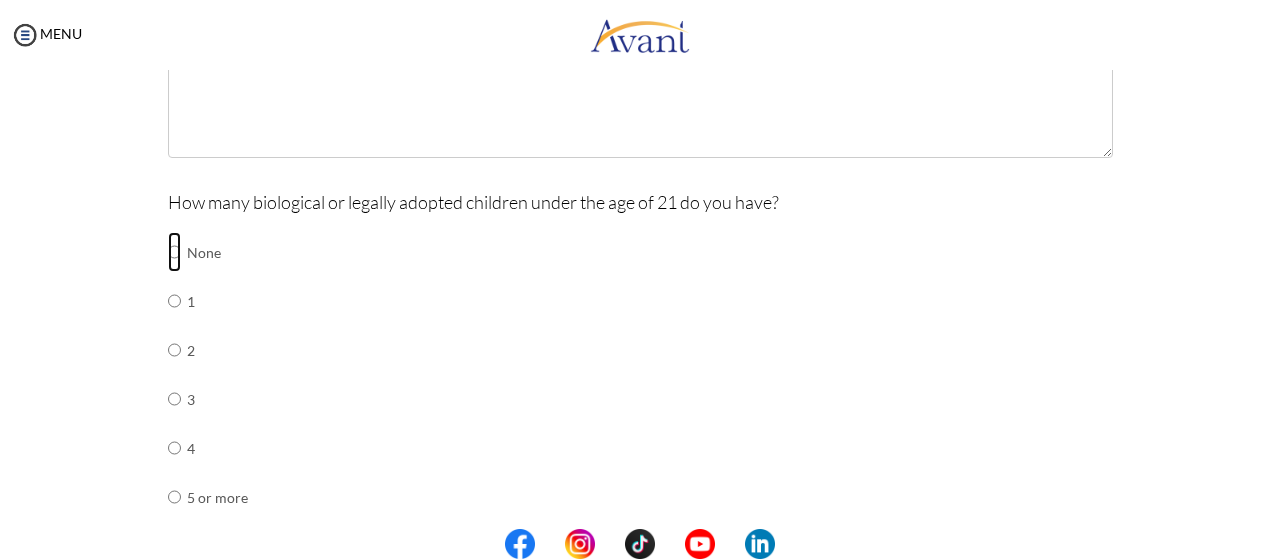 click at bounding box center [174, 252] 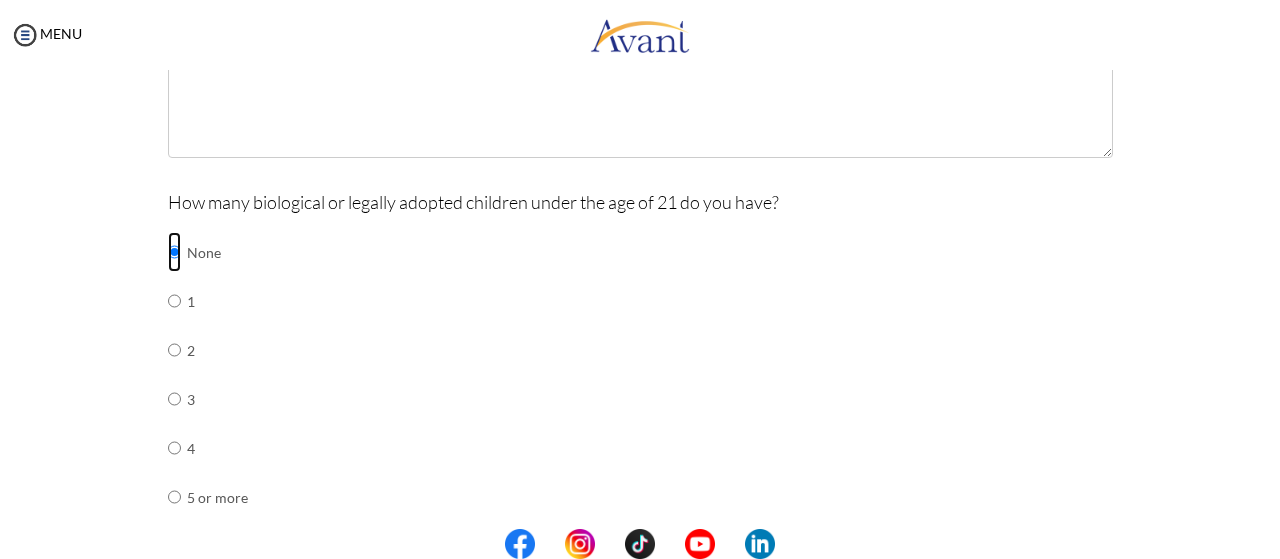 scroll, scrollTop: 1001, scrollLeft: 0, axis: vertical 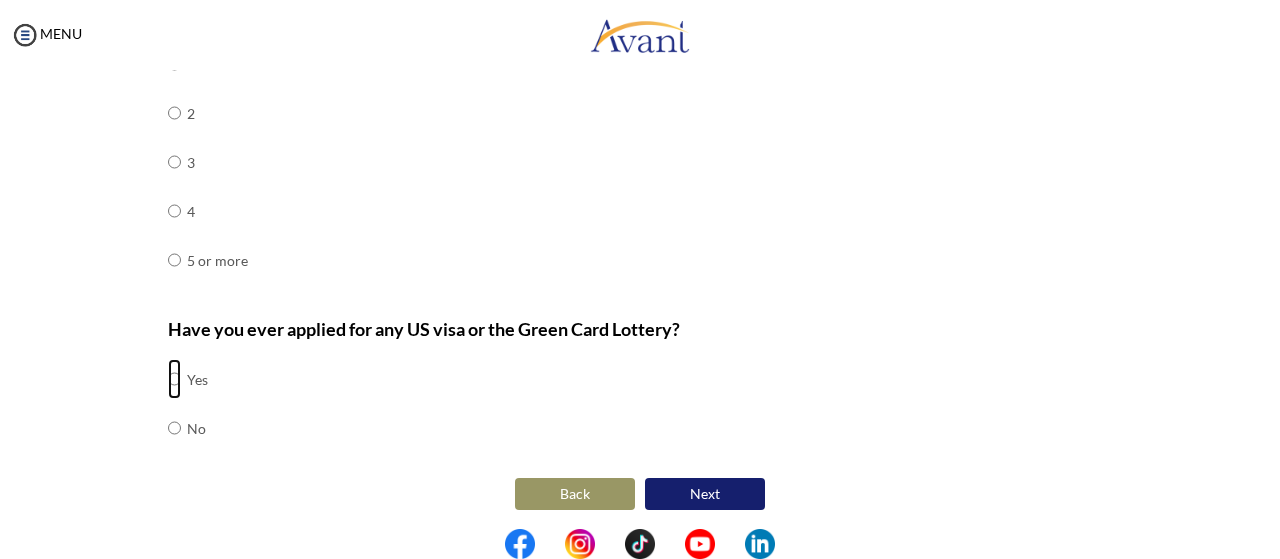 click at bounding box center [174, 379] 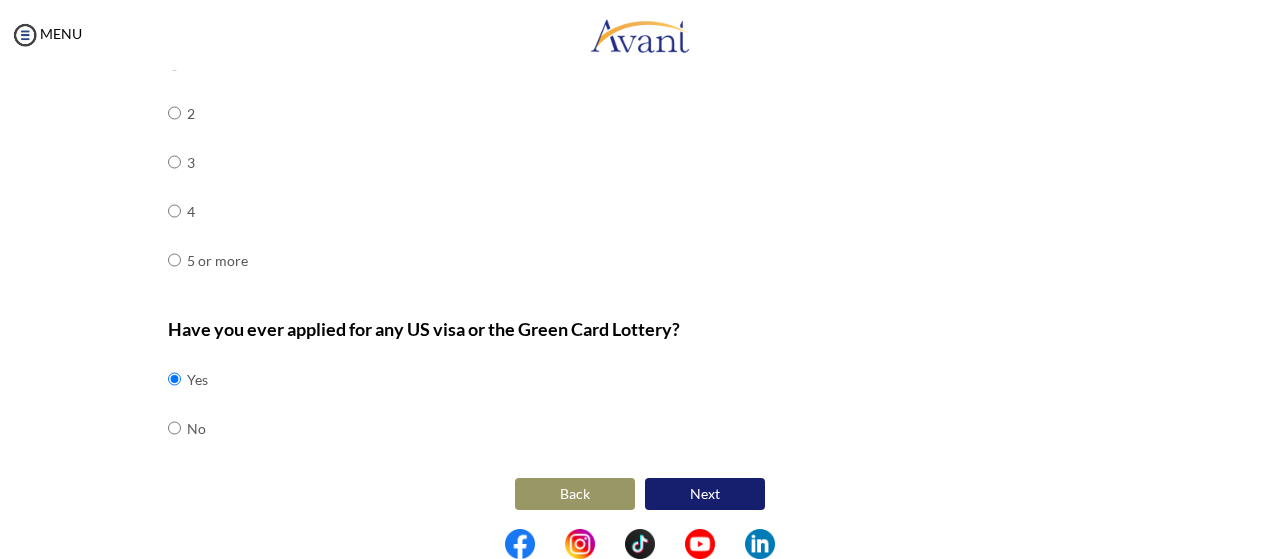 click on "Next" at bounding box center [705, 494] 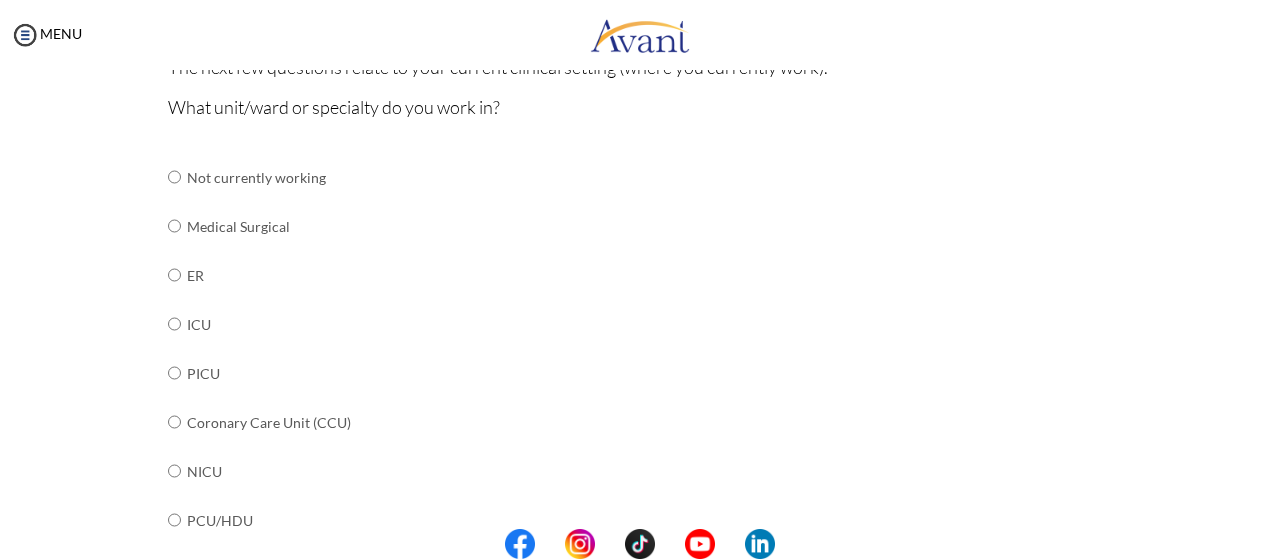 scroll, scrollTop: 208, scrollLeft: 0, axis: vertical 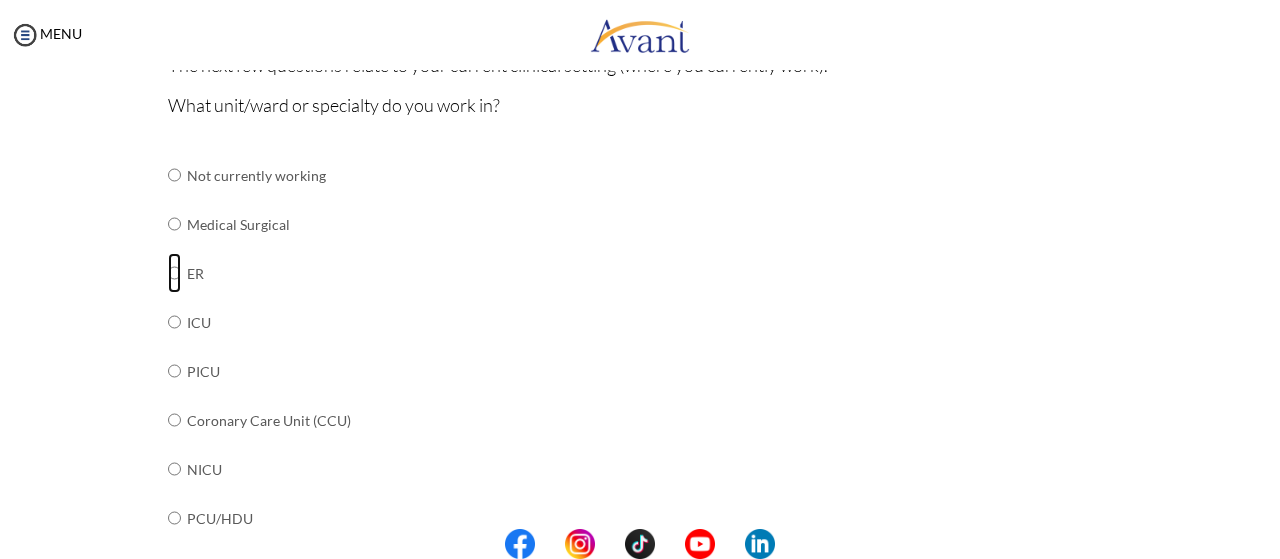 click at bounding box center [174, 175] 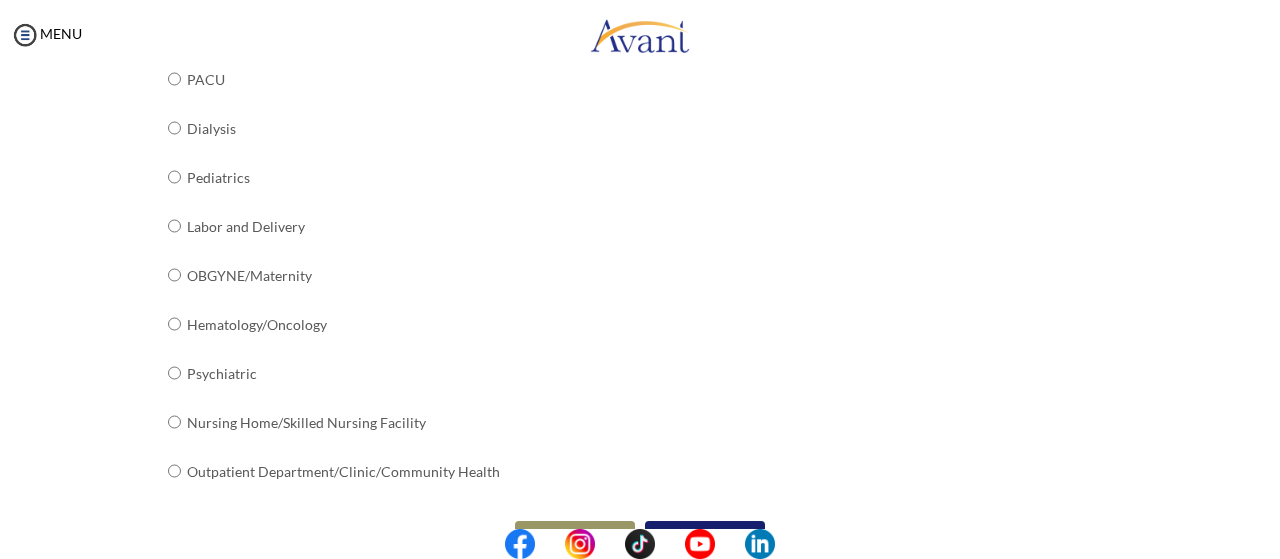scroll, scrollTop: 885, scrollLeft: 0, axis: vertical 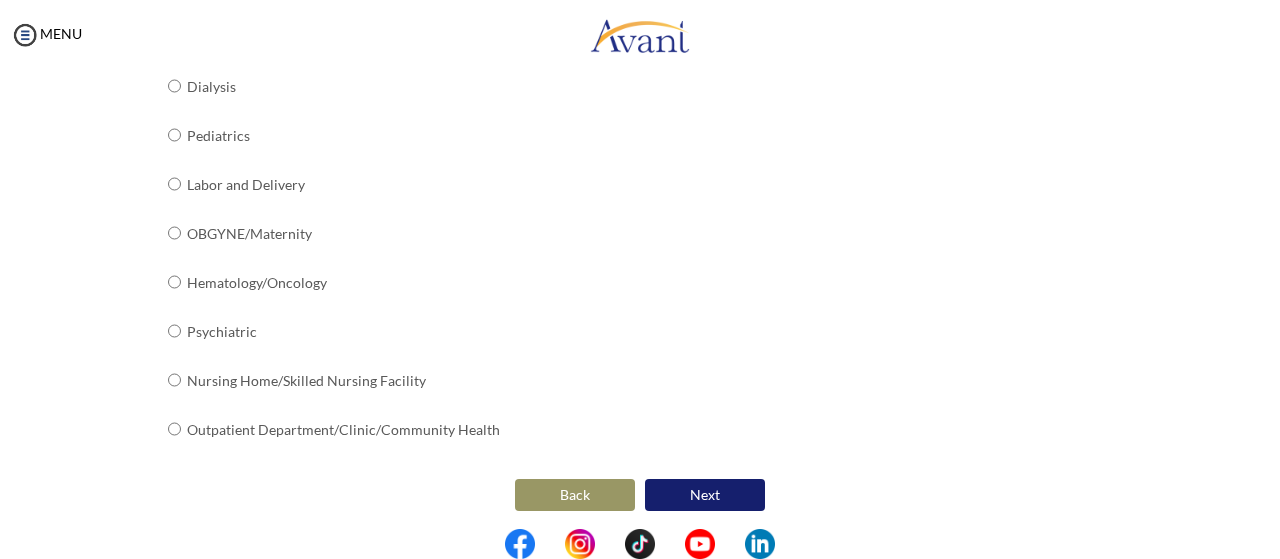 click on "Next" at bounding box center [705, 495] 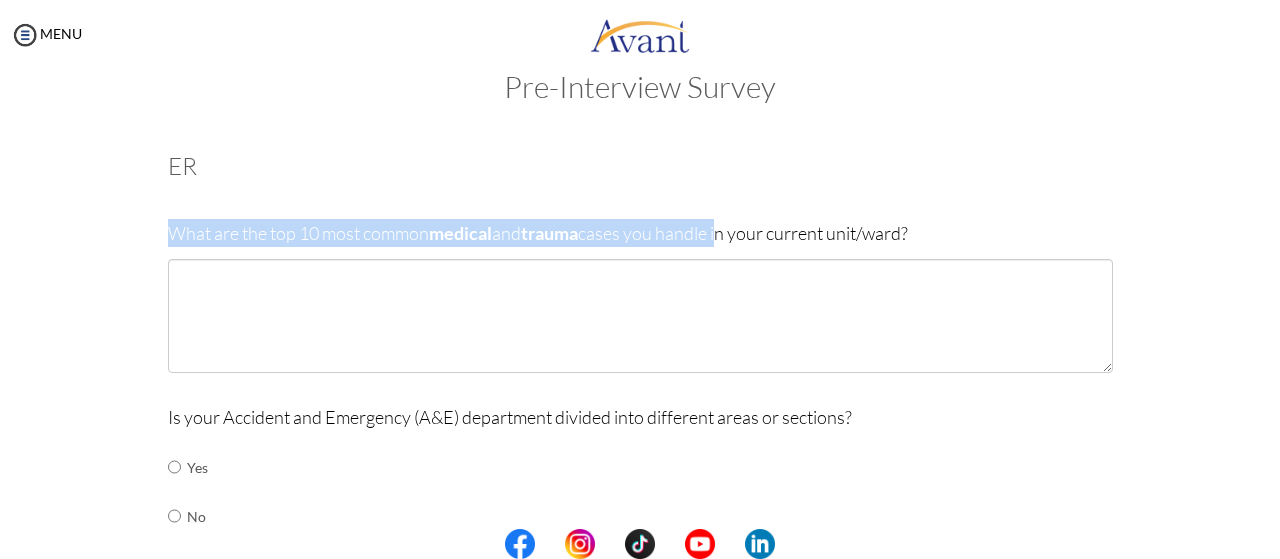 drag, startPoint x: 164, startPoint y: 231, endPoint x: 721, endPoint y: 245, distance: 557.1759 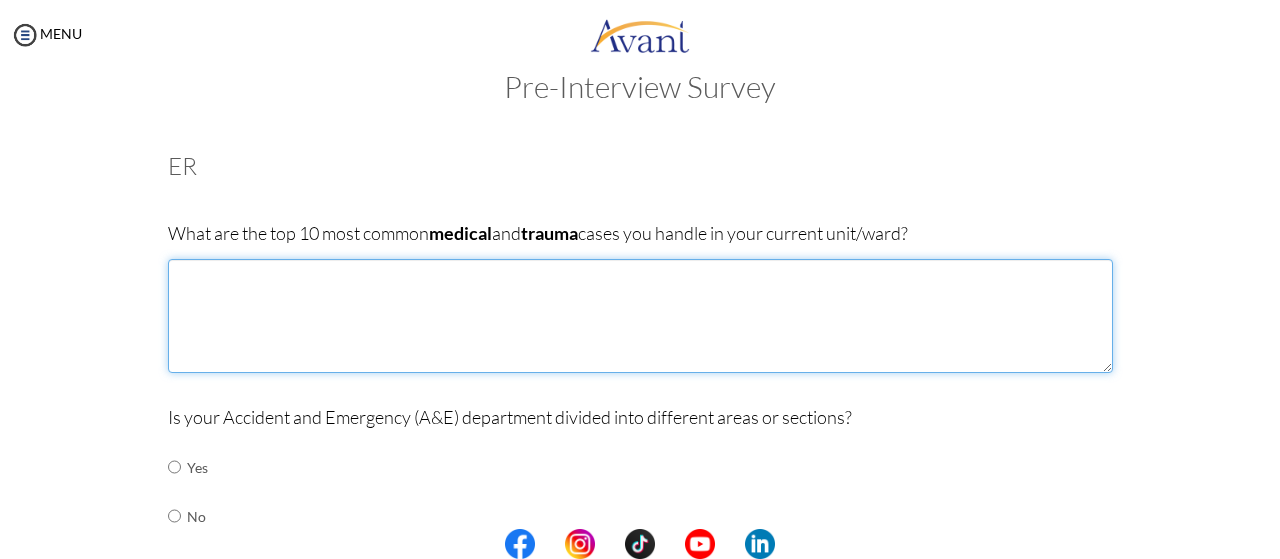 click at bounding box center [640, 316] 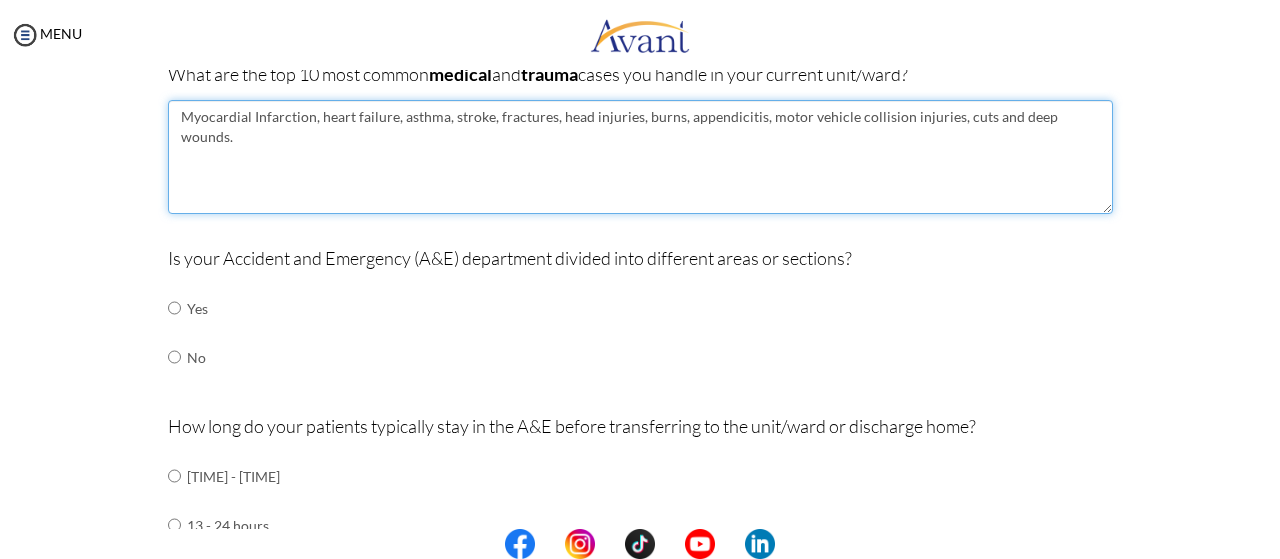 scroll, scrollTop: 201, scrollLeft: 0, axis: vertical 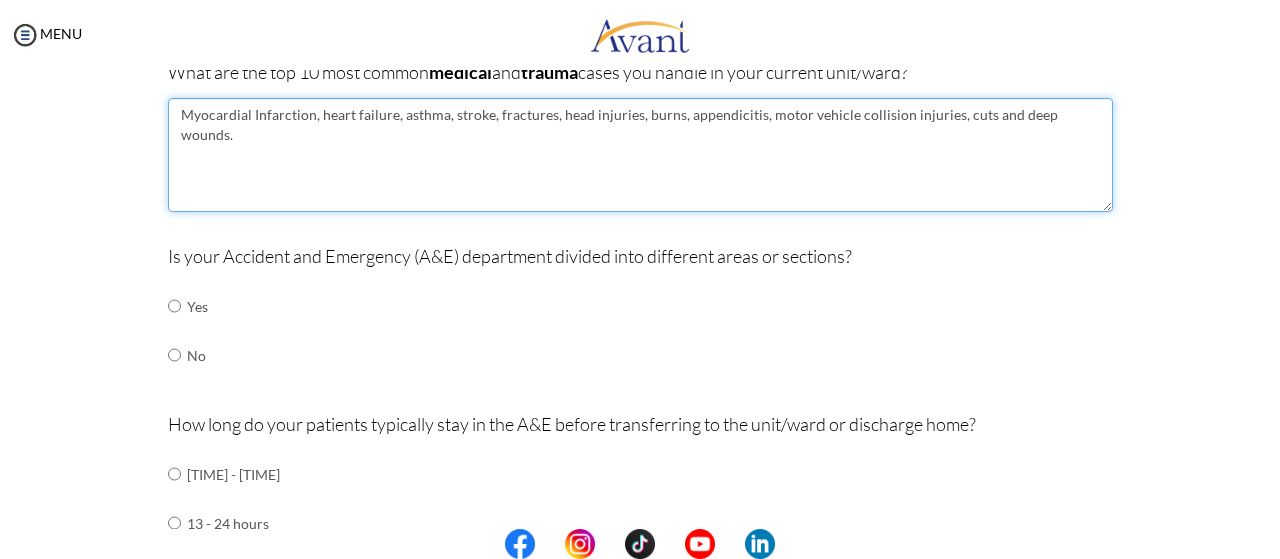 type on "Myocardial Infarction, heart failure, asthma, stroke, fractures, head injuries, burns, appendicitis, motor vehicle collision injuries, cuts and deep wounds." 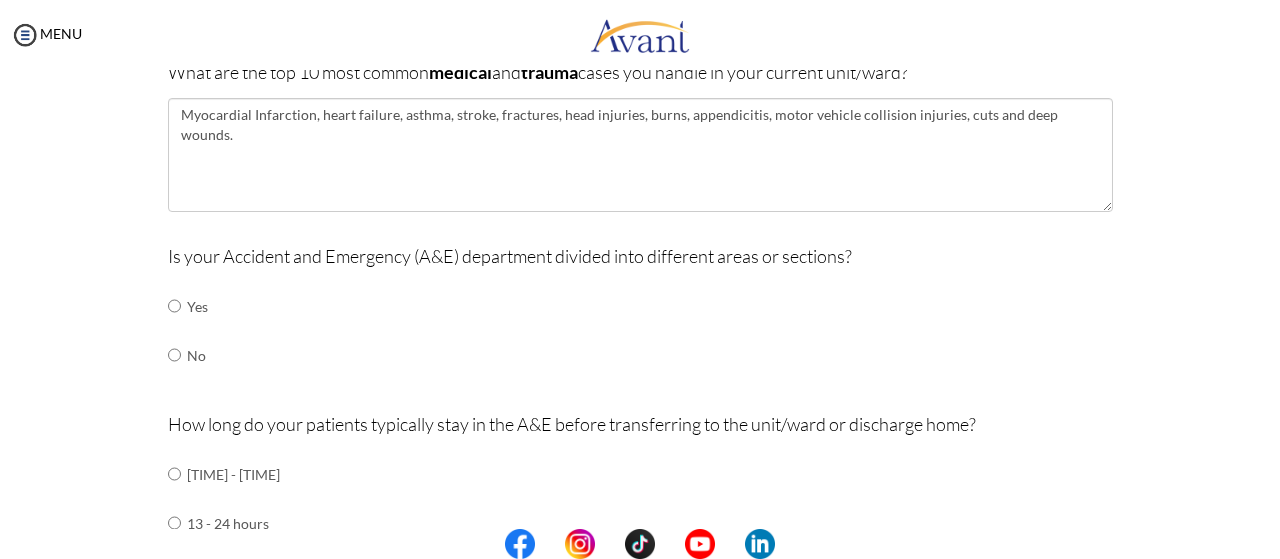 click at bounding box center (184, 306) 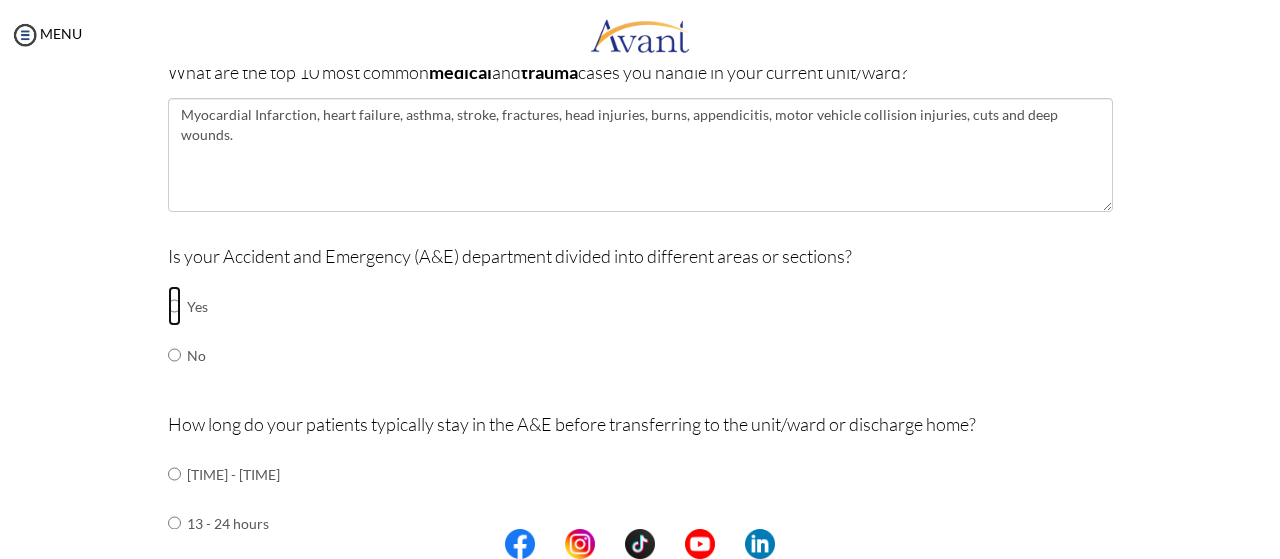 click at bounding box center (174, 306) 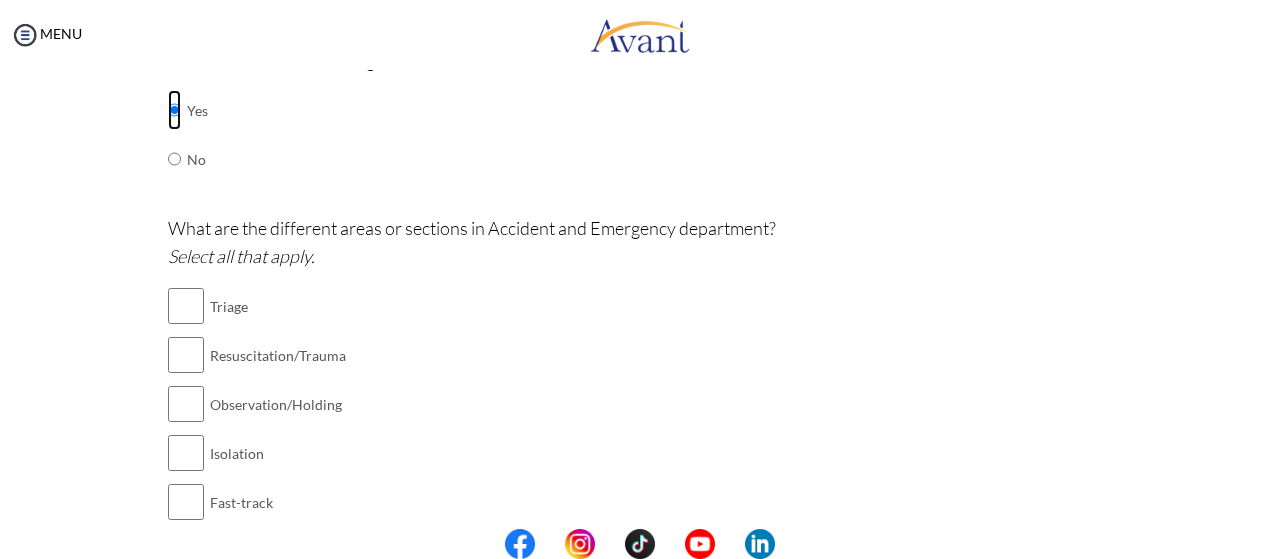 scroll, scrollTop: 398, scrollLeft: 0, axis: vertical 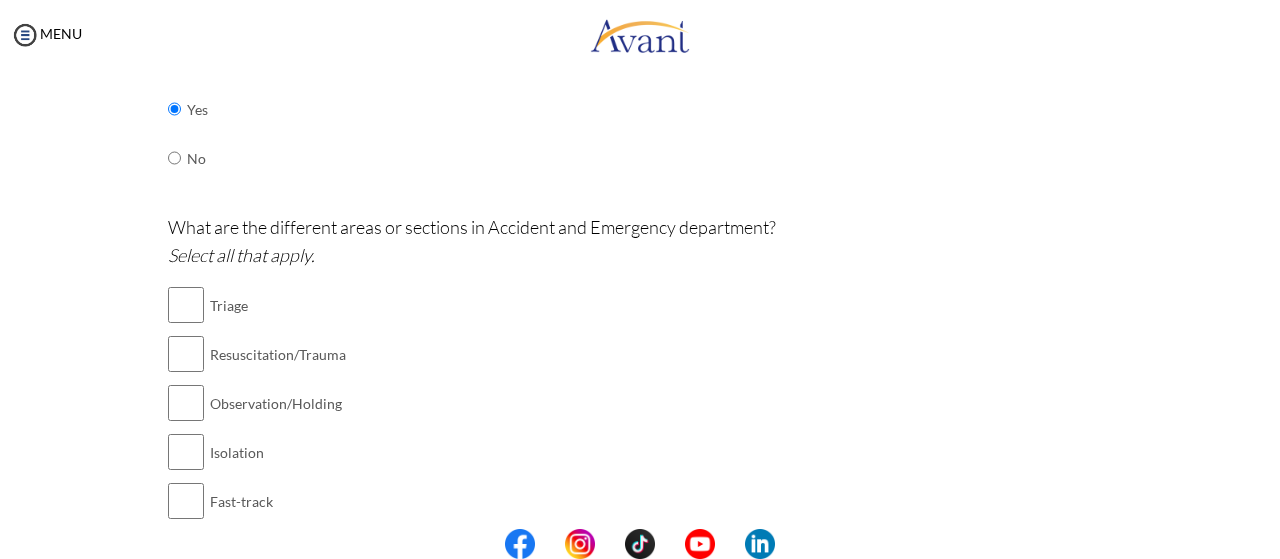 click at bounding box center (207, 305) 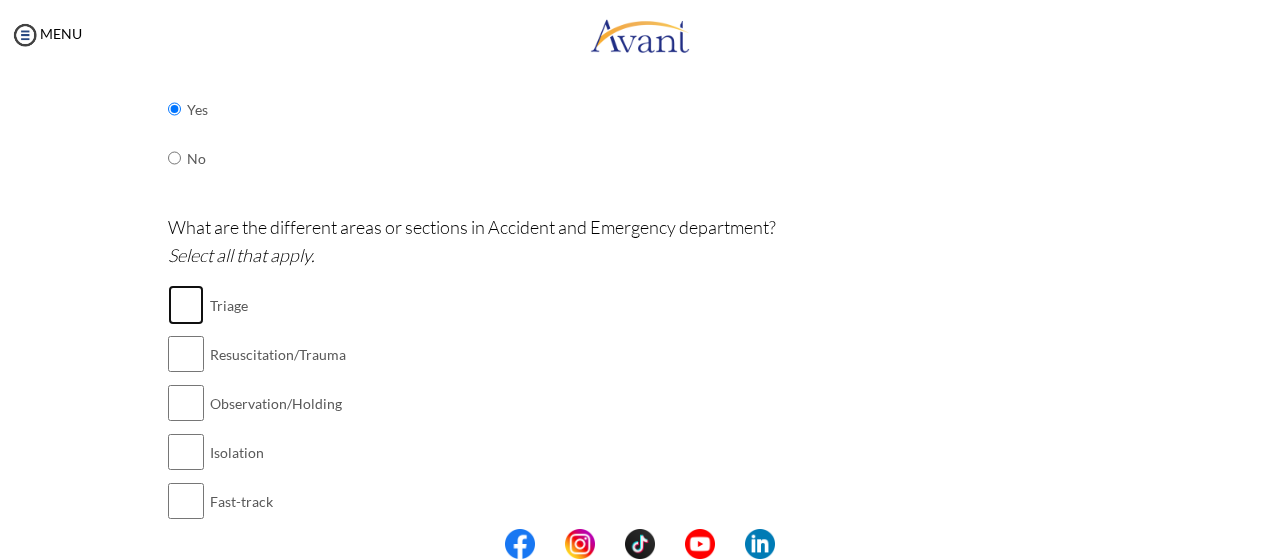 click at bounding box center (186, 305) 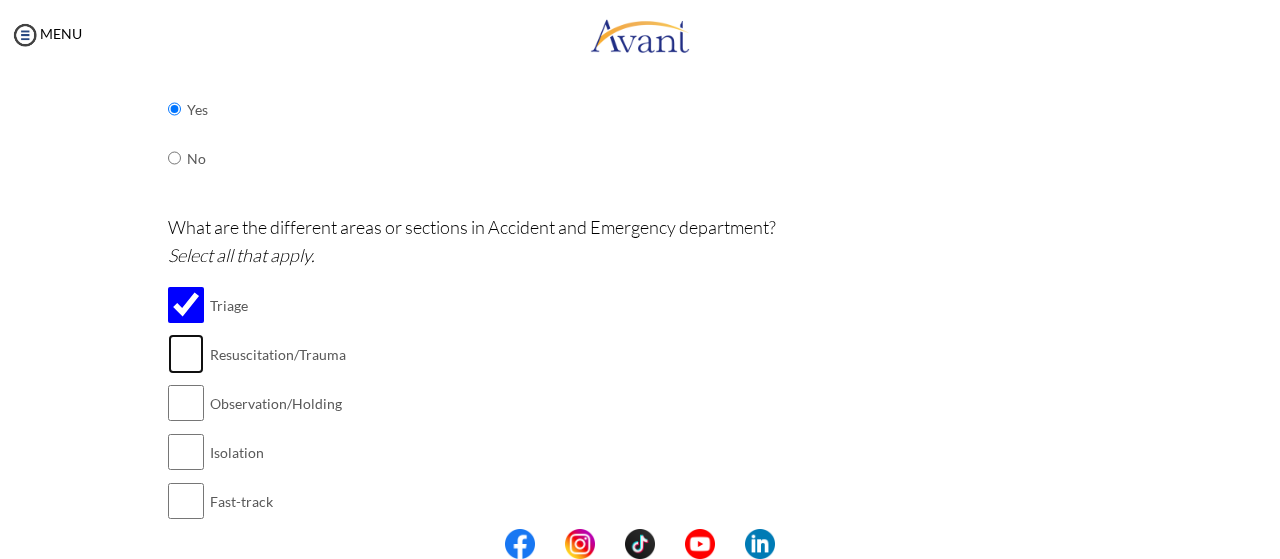click at bounding box center [186, 354] 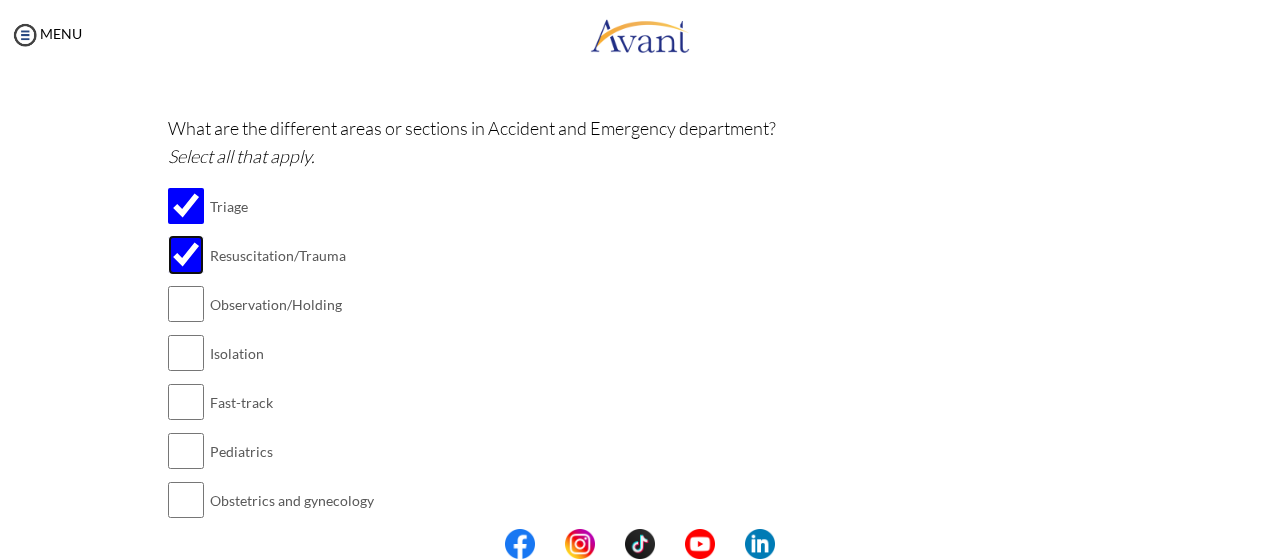 scroll, scrollTop: 501, scrollLeft: 0, axis: vertical 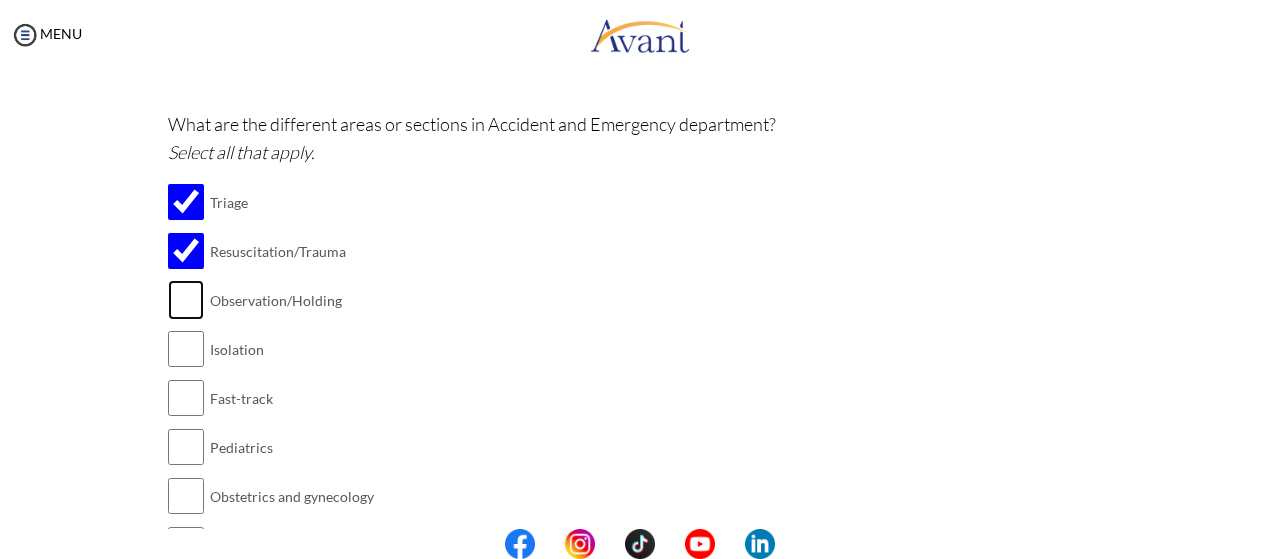 click at bounding box center (186, 300) 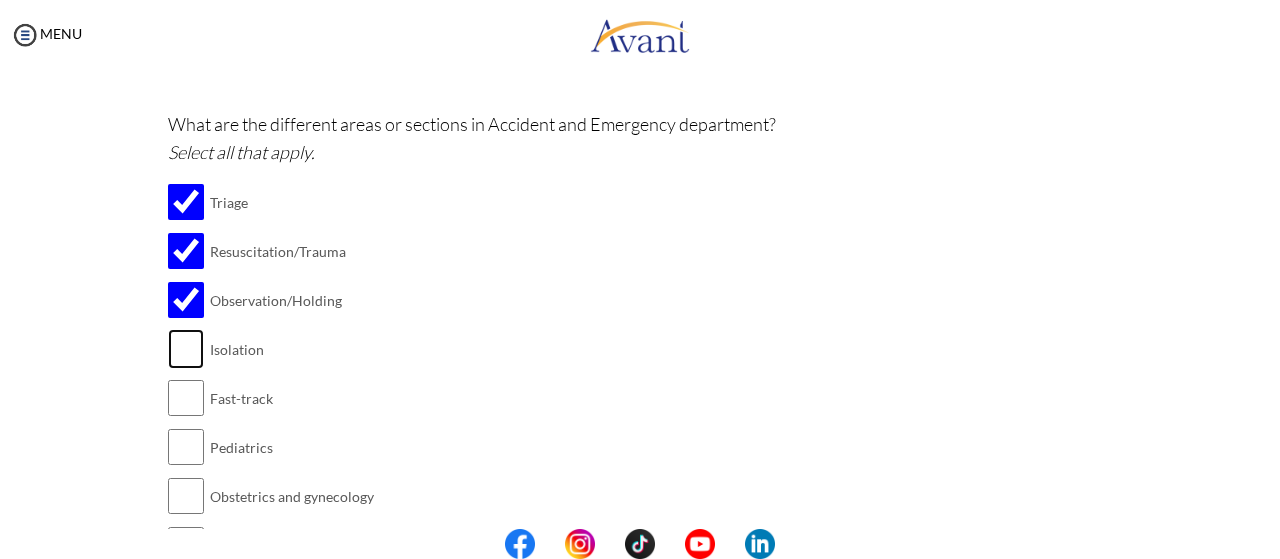 click at bounding box center (186, 349) 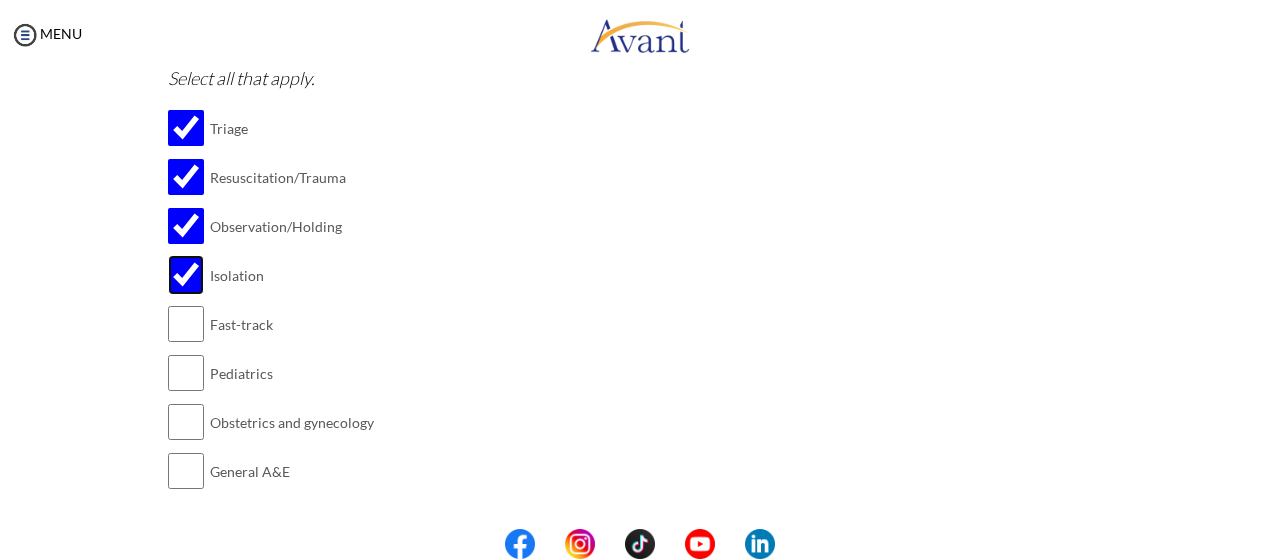 scroll, scrollTop: 607, scrollLeft: 0, axis: vertical 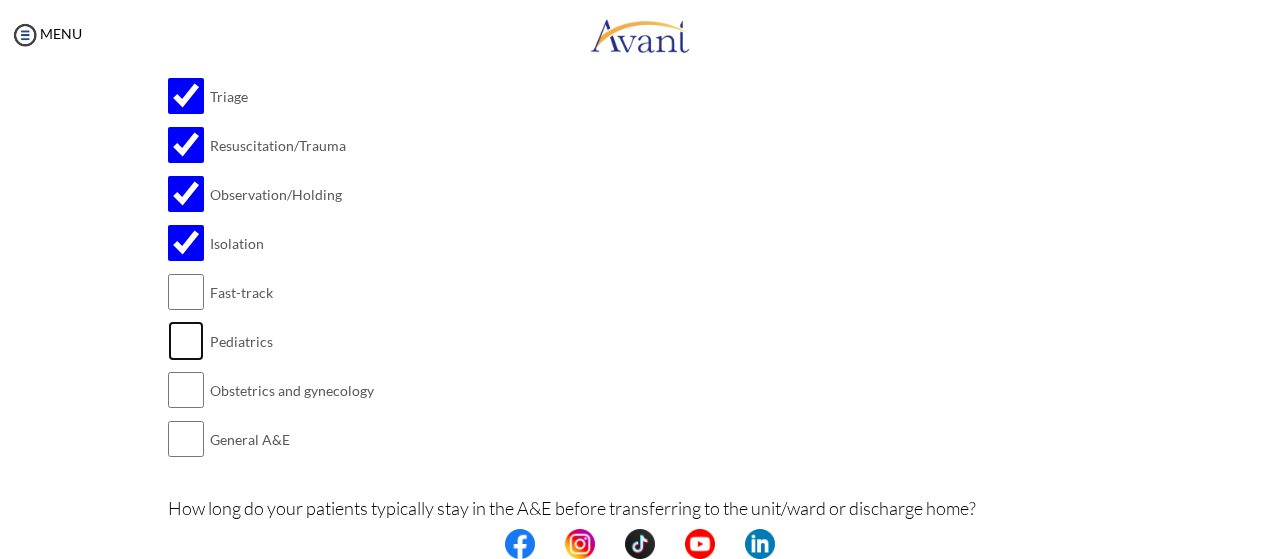 click at bounding box center (186, 341) 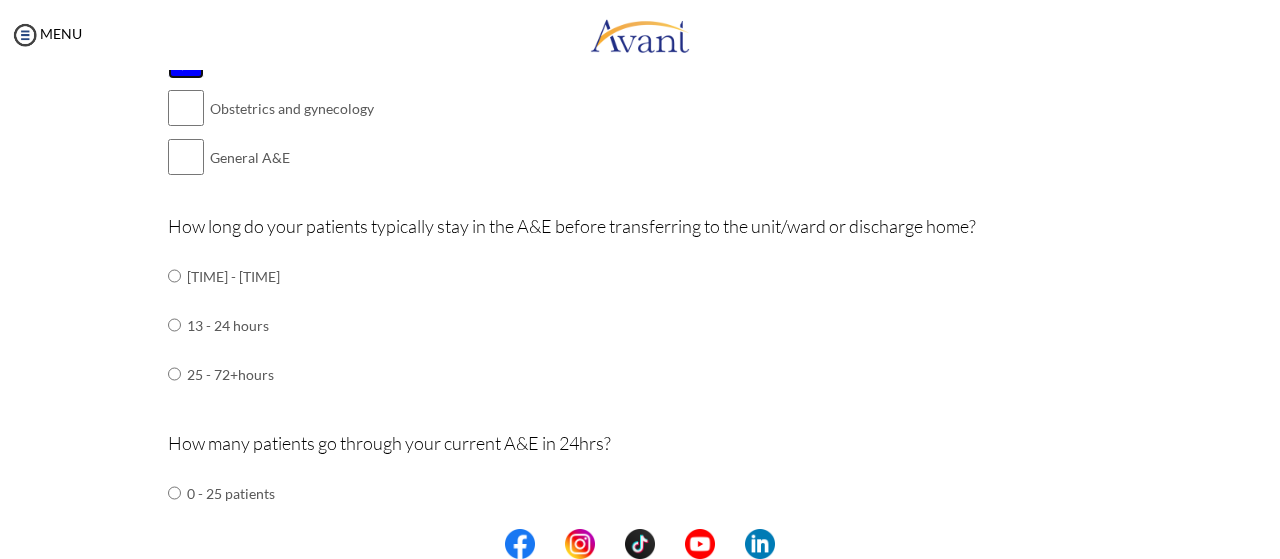 scroll, scrollTop: 890, scrollLeft: 0, axis: vertical 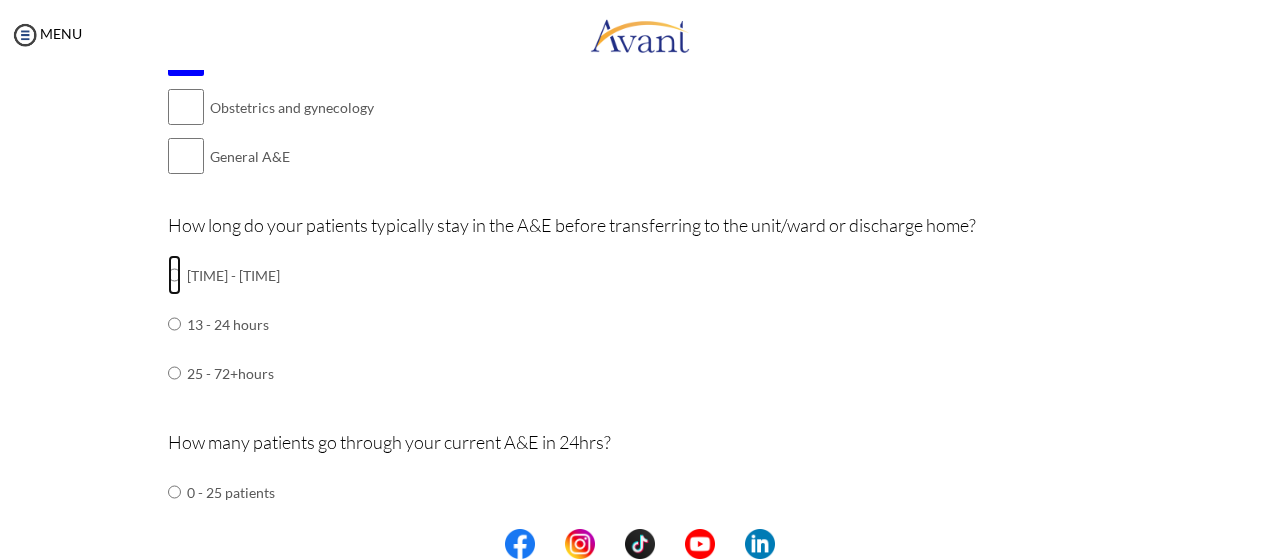 click at bounding box center [174, 275] 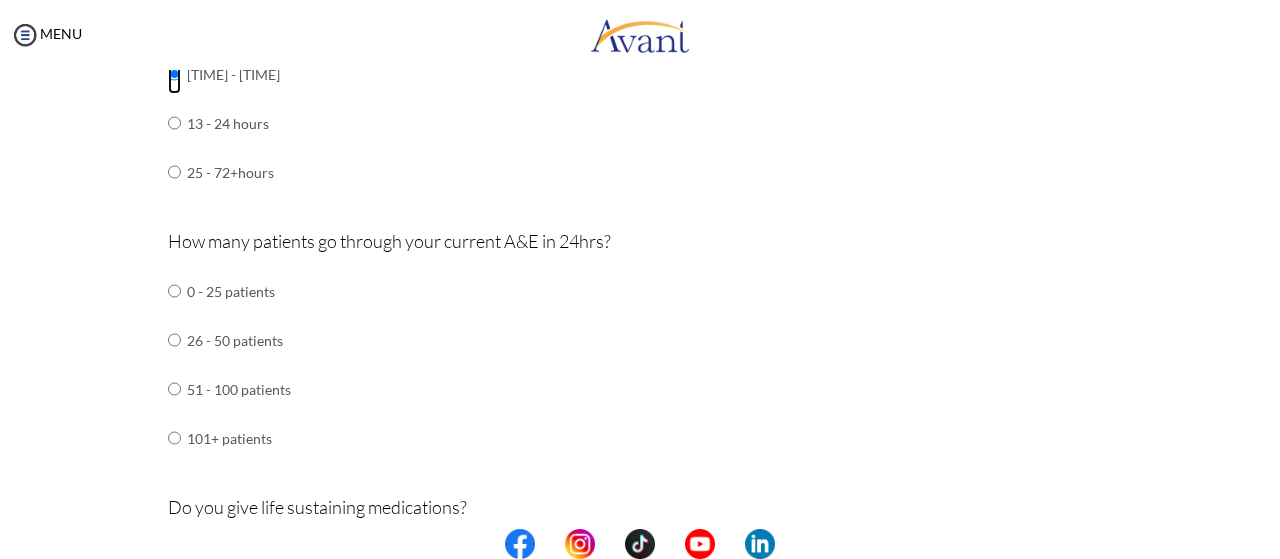 scroll, scrollTop: 1092, scrollLeft: 0, axis: vertical 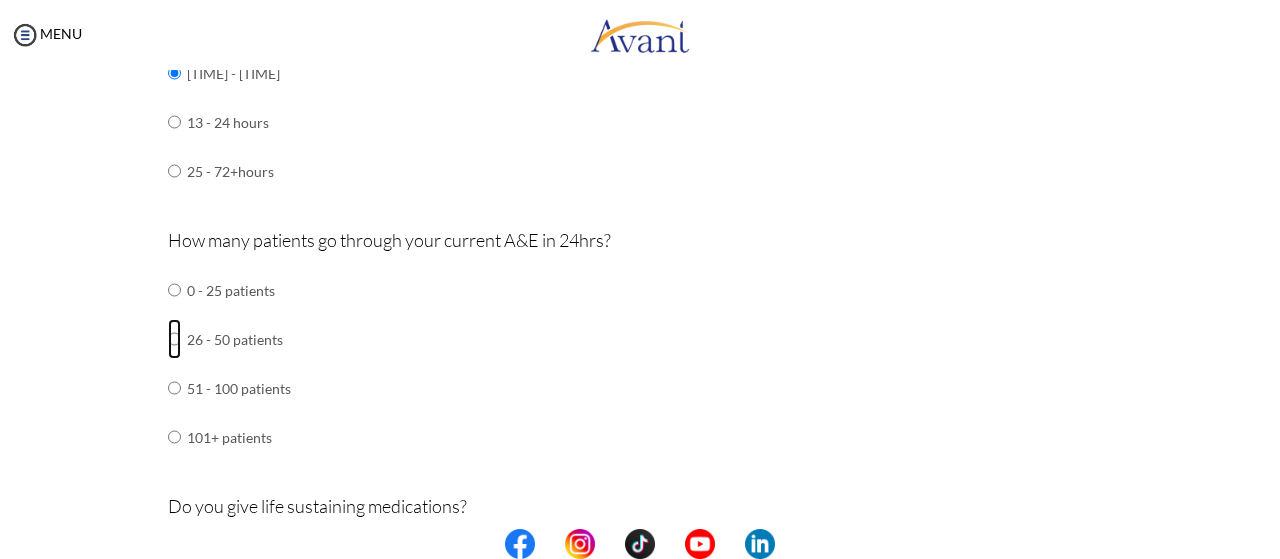 click at bounding box center [174, 290] 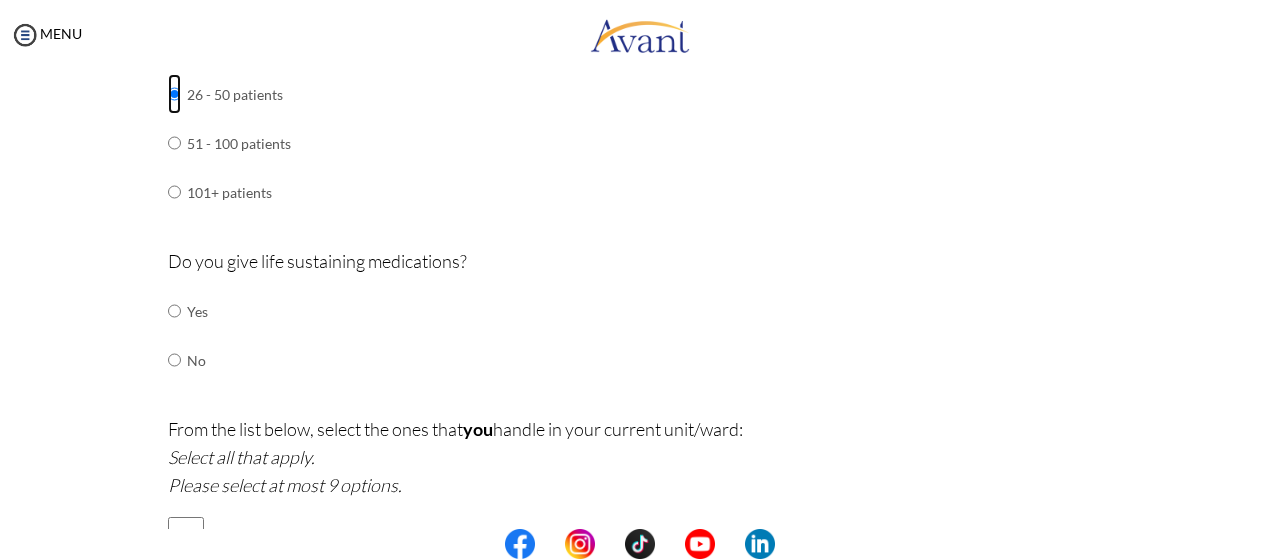 scroll, scrollTop: 1338, scrollLeft: 0, axis: vertical 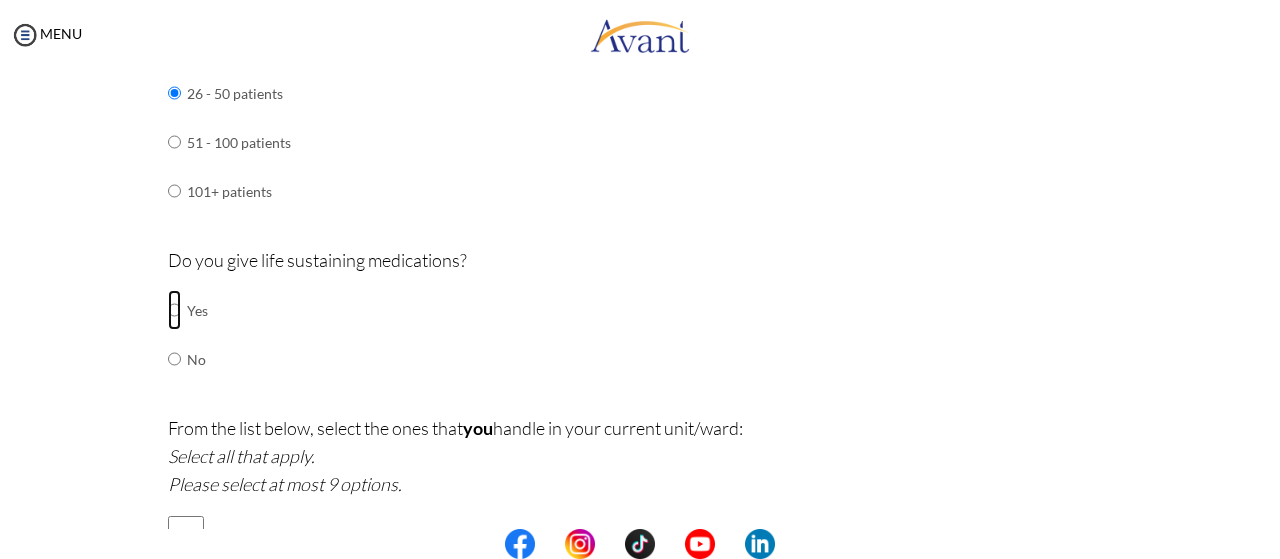 click at bounding box center [174, 310] 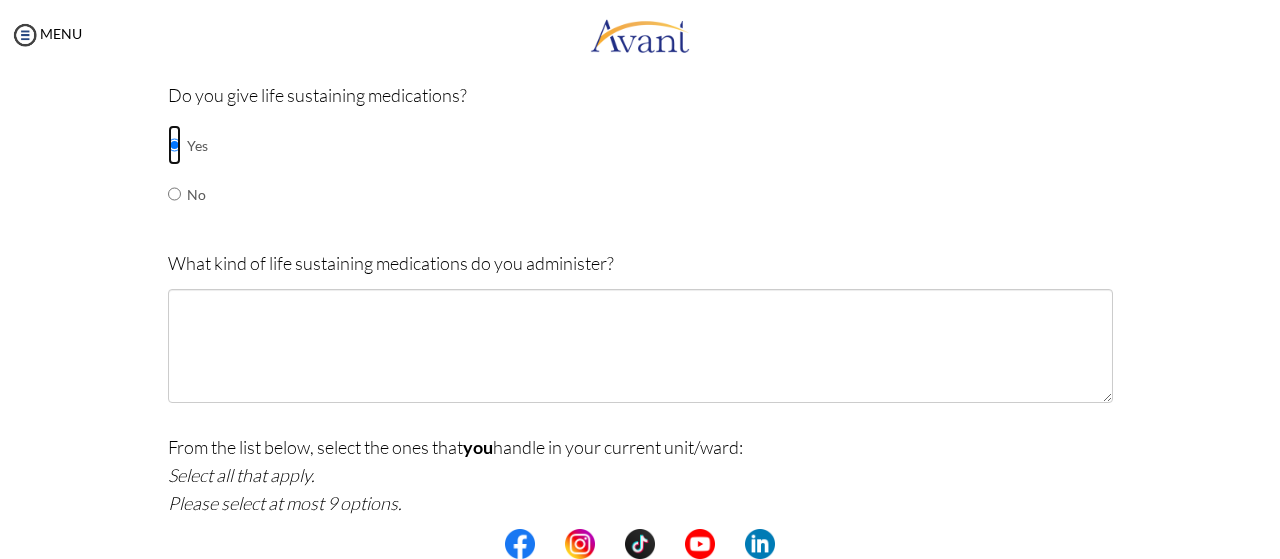 scroll, scrollTop: 1510, scrollLeft: 0, axis: vertical 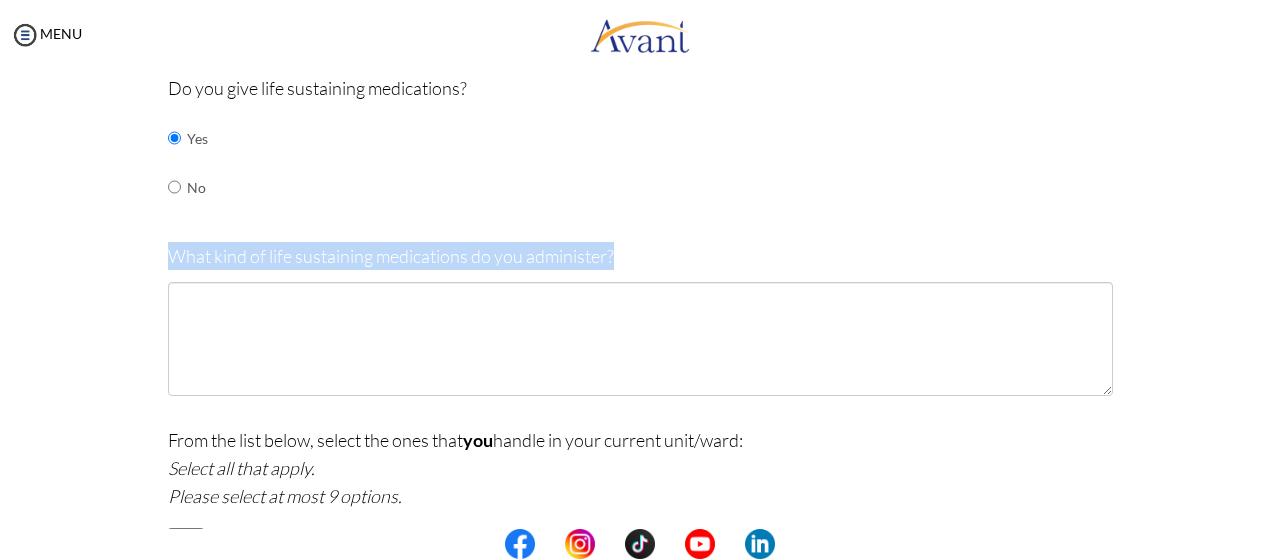 drag, startPoint x: 160, startPoint y: 246, endPoint x: 525, endPoint y: 277, distance: 366.3141 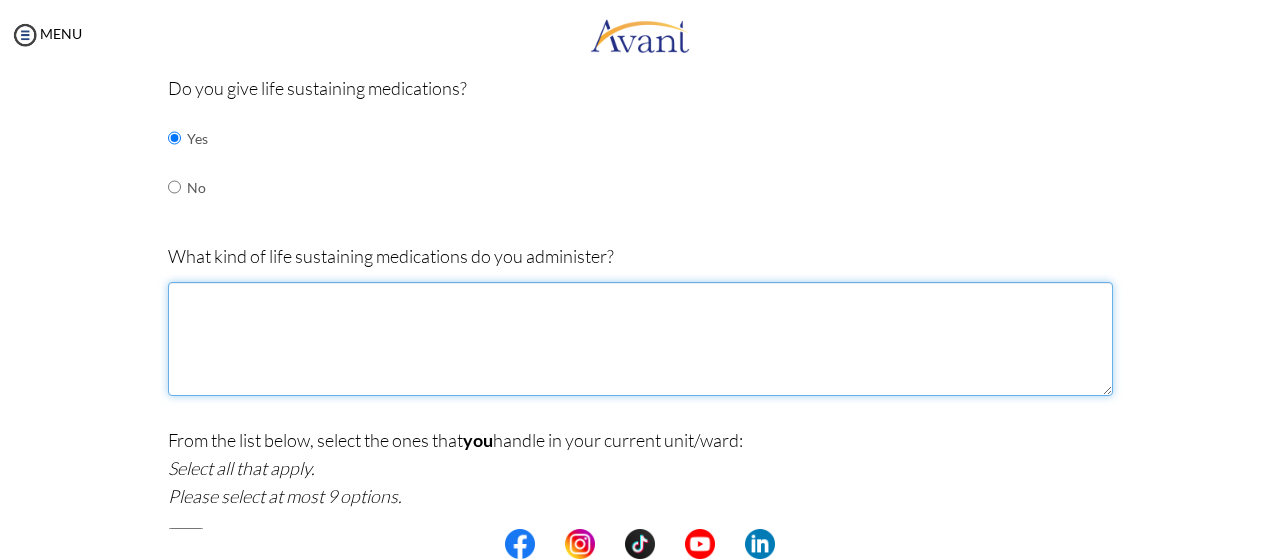 click at bounding box center [640, 339] 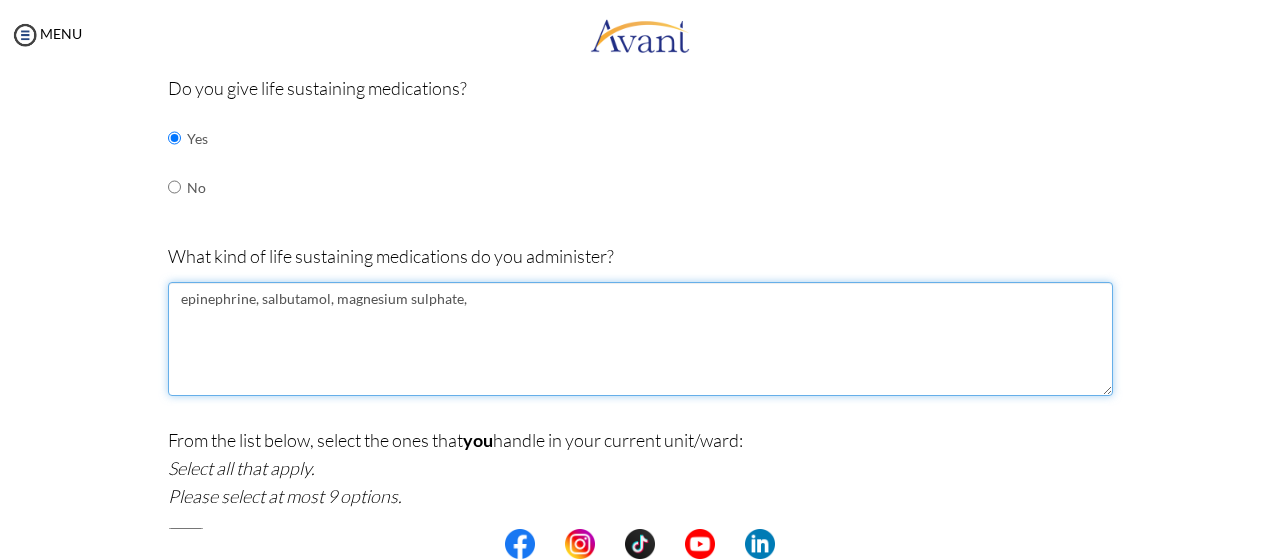drag, startPoint x: 429, startPoint y: 293, endPoint x: 474, endPoint y: 313, distance: 49.24429 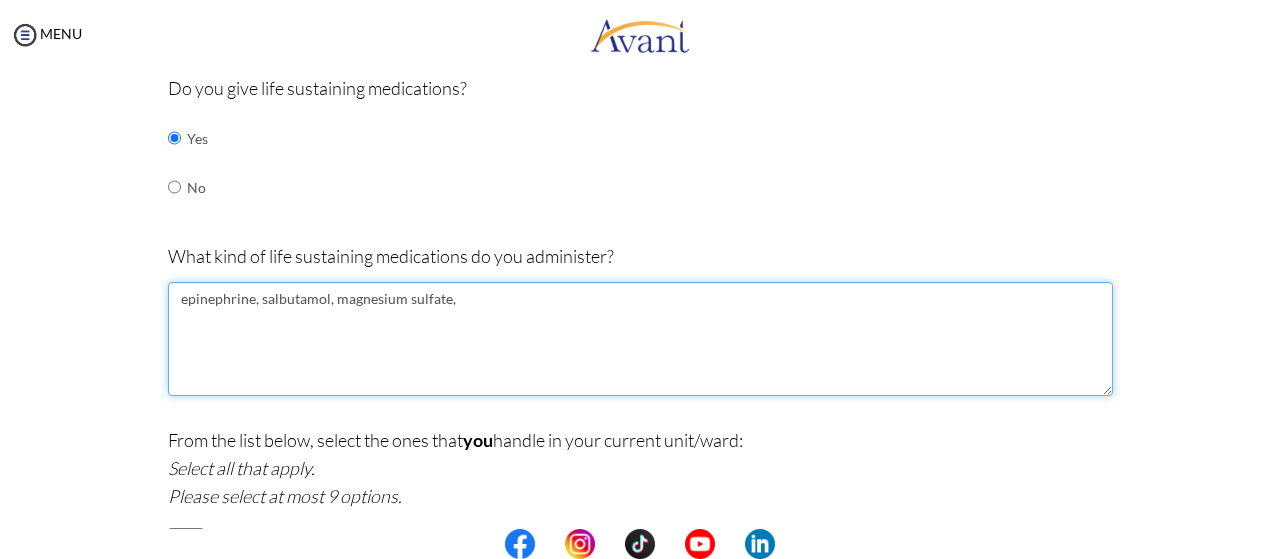 click on "epinephrine, salbutamol, magnesium sulfate," at bounding box center (640, 339) 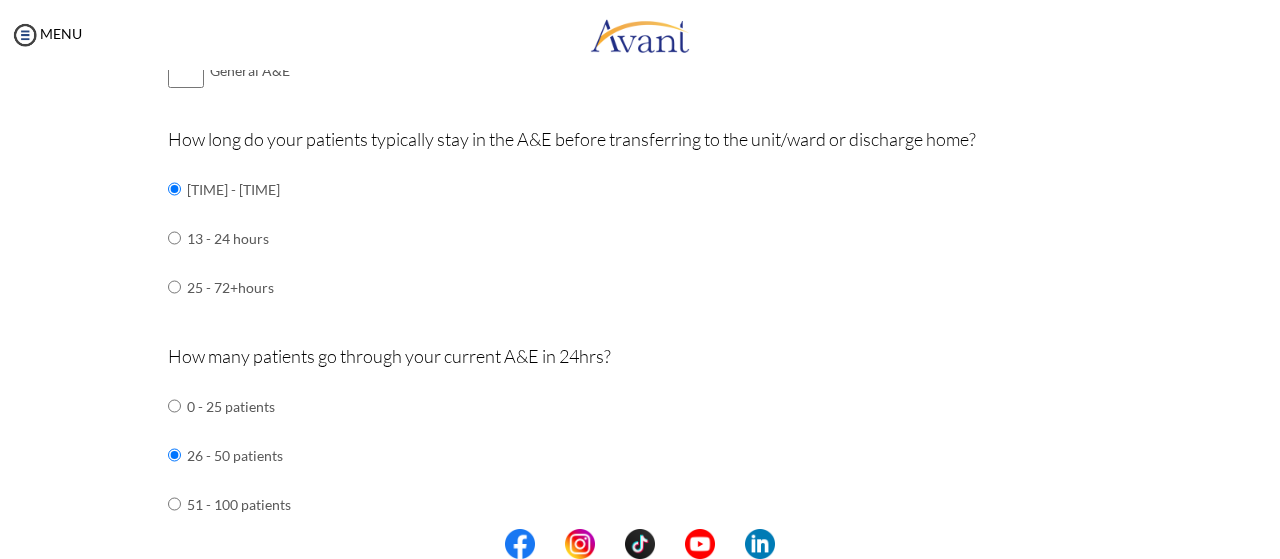scroll, scrollTop: 975, scrollLeft: 0, axis: vertical 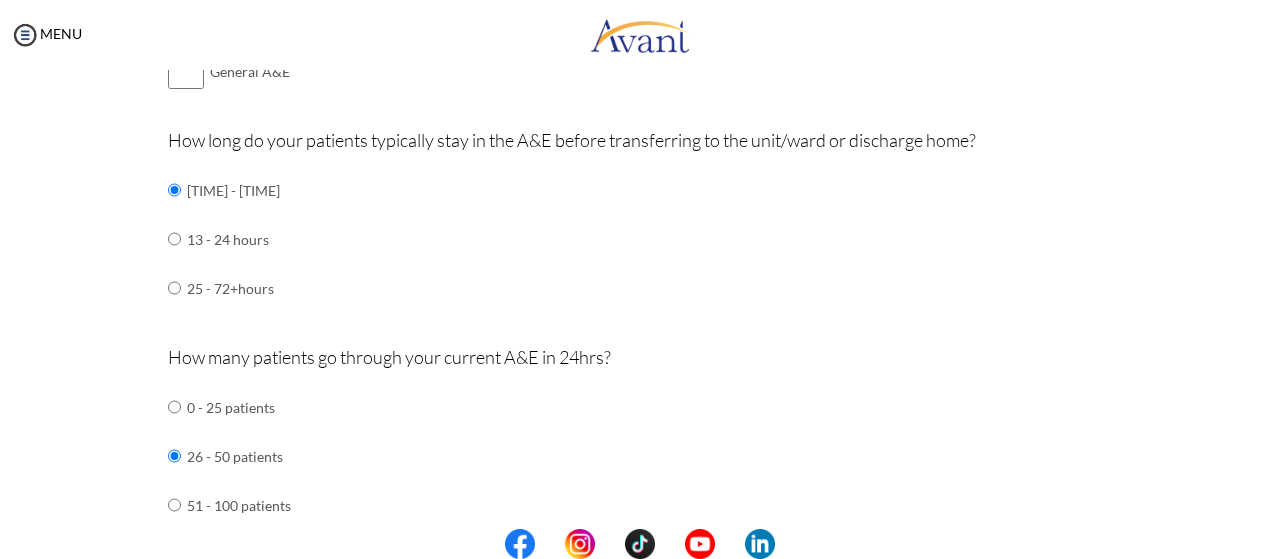 click on "How long do your patients typically stay in the A&E before transferring to the unit/ward or discharge home?
0 - 12 hours
13 - 24 hours
25 - 72+hours" at bounding box center (640, 229) 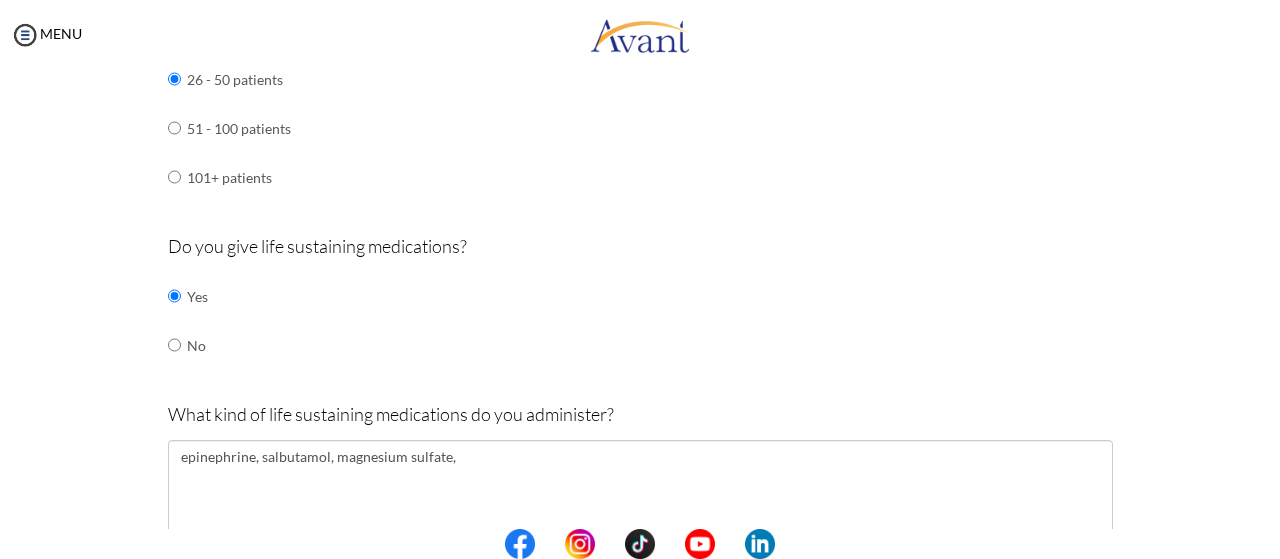 scroll, scrollTop: 1348, scrollLeft: 0, axis: vertical 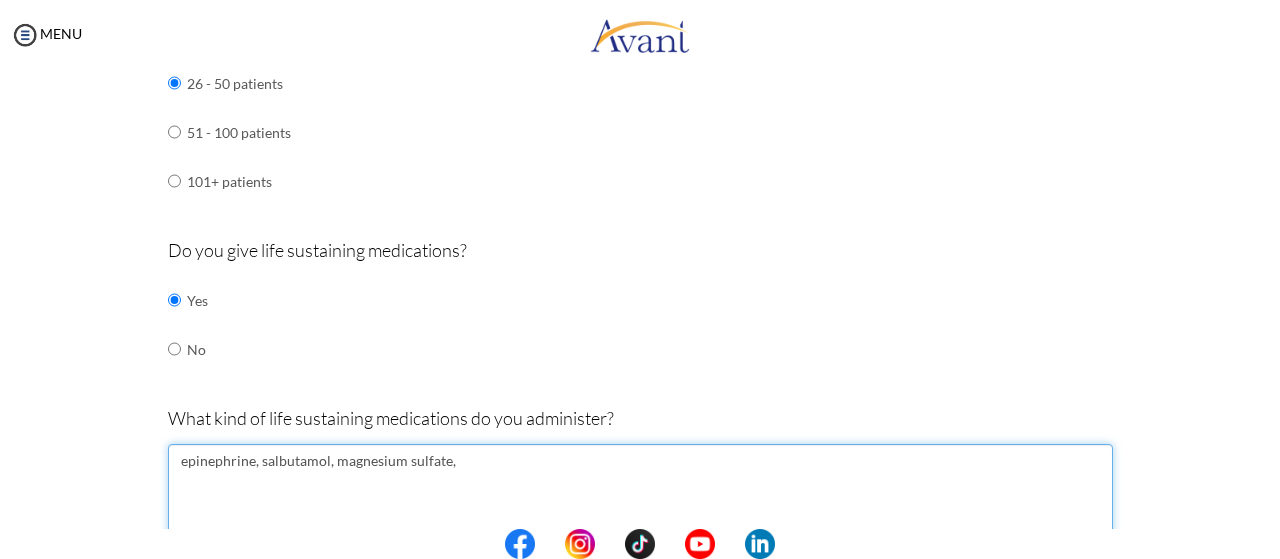 click on "epinephrine, salbutamol, magnesium sulfate," at bounding box center (640, 501) 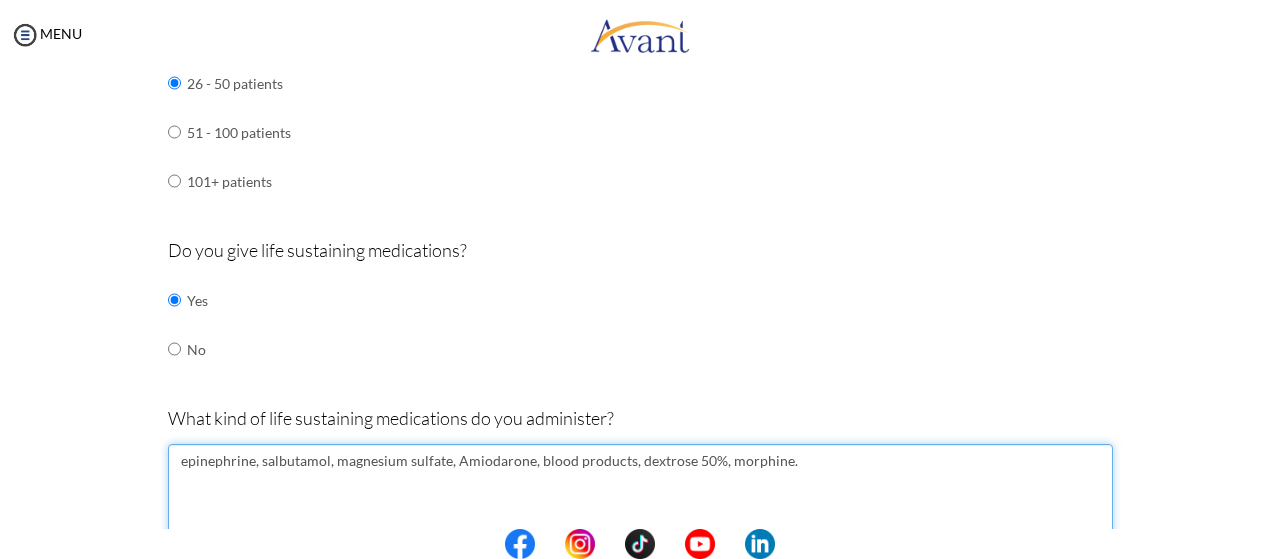 click on "epinephrine, salbutamol, magnesium sulfate, Amiodarone, blood products, dextrose 50%, morphine." at bounding box center (640, 501) 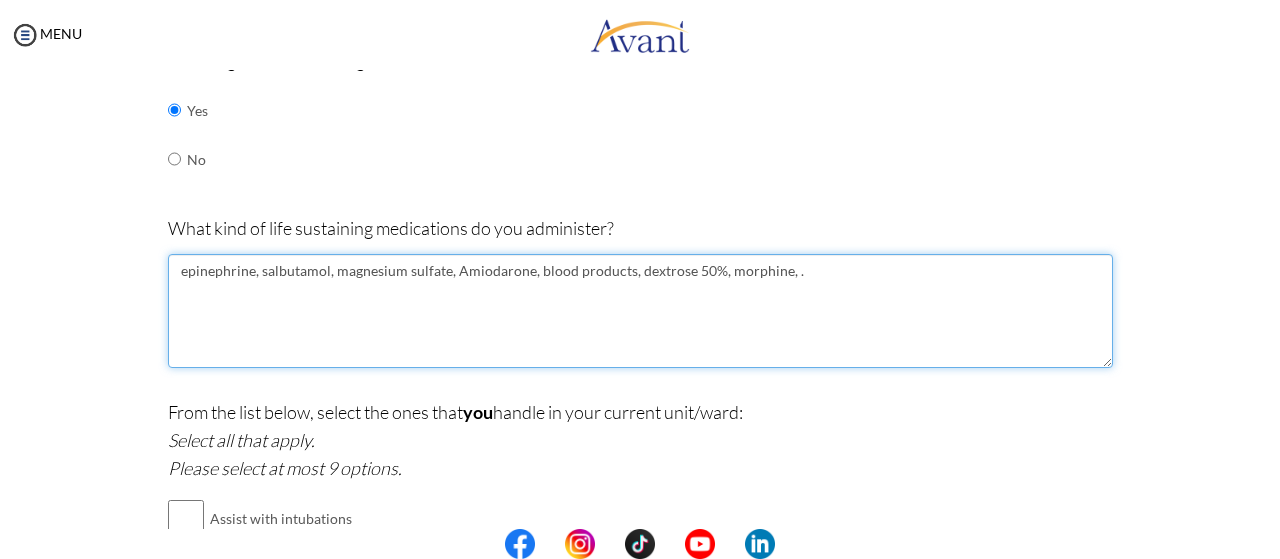 scroll, scrollTop: 1538, scrollLeft: 0, axis: vertical 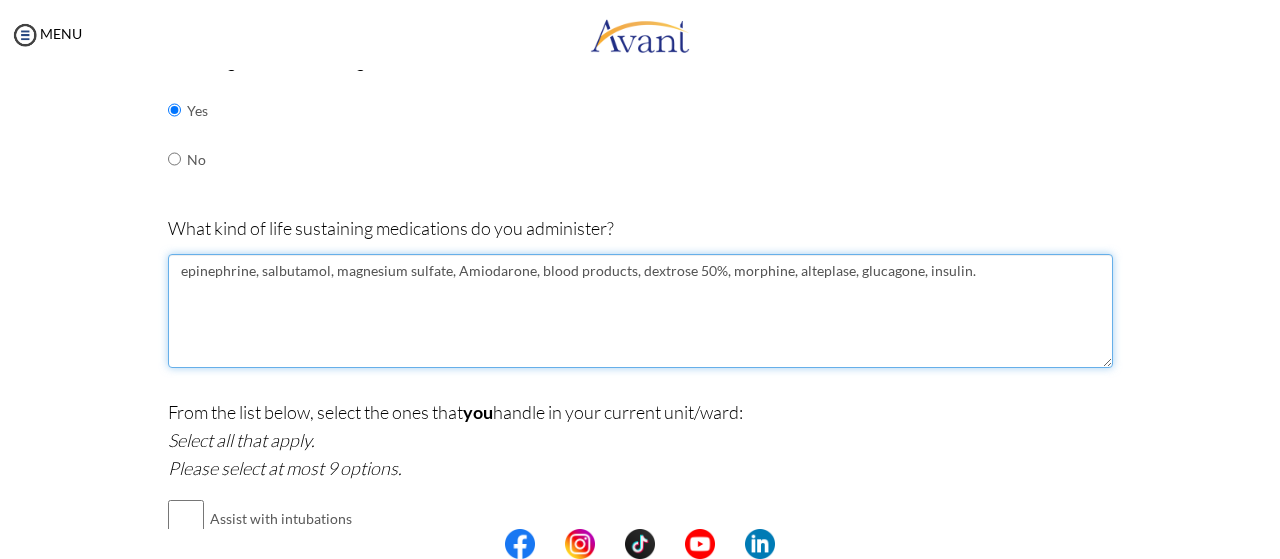drag, startPoint x: 868, startPoint y: 266, endPoint x: 812, endPoint y: 304, distance: 67.6757 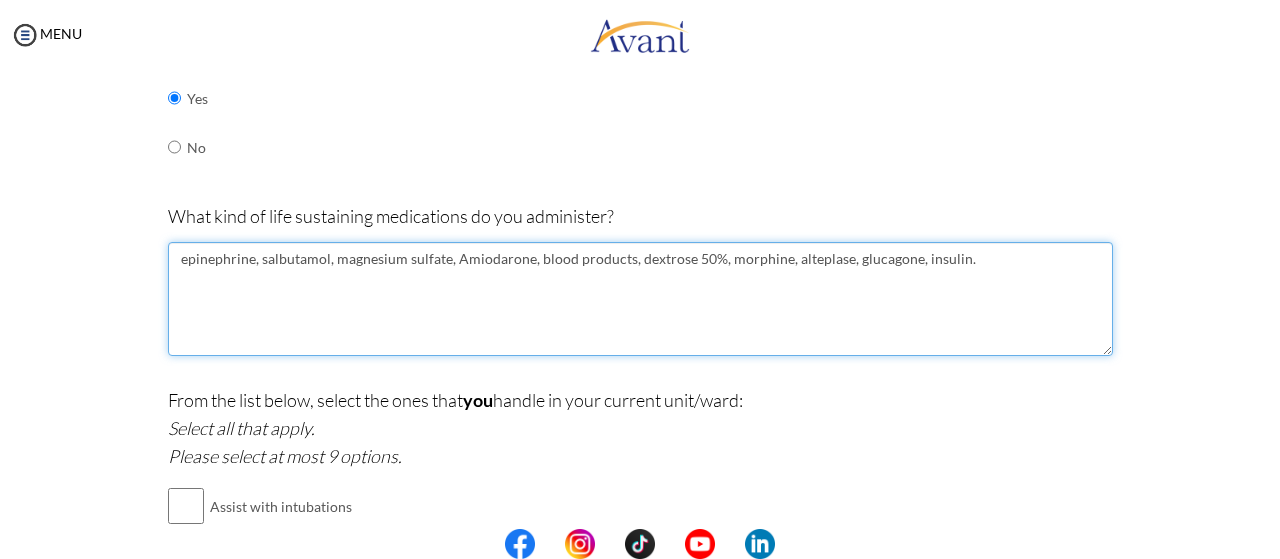 scroll, scrollTop: 1546, scrollLeft: 0, axis: vertical 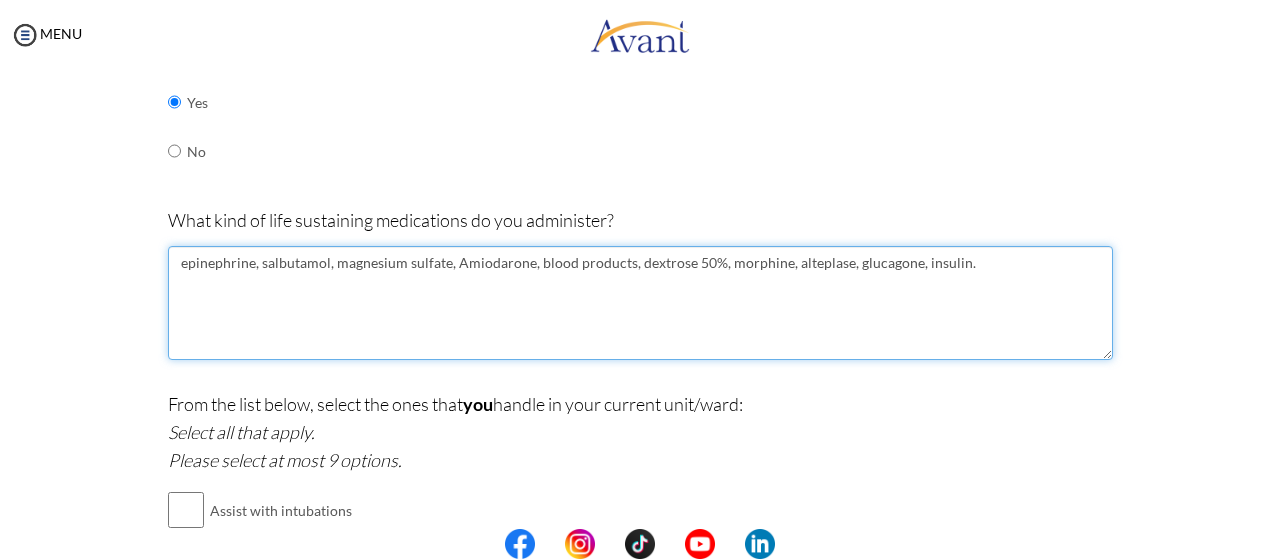 click on "epinephrine, salbutamol, magnesium sulfate, Amiodarone, blood products, dextrose 50%, morphine, alteplase, glucagone, insulin." at bounding box center [640, 303] 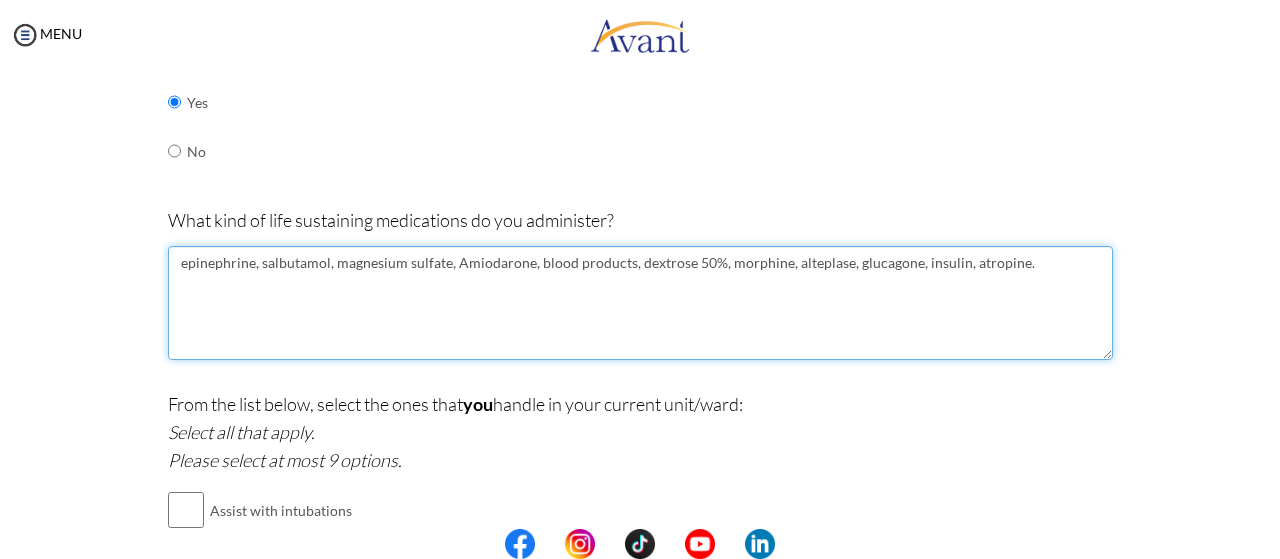 click on "epinephrine, salbutamol, magnesium sulfate, Amiodarone, blood products, dextrose 50%, morphine, alteplase, glucagone, insulin, atropine." at bounding box center [640, 303] 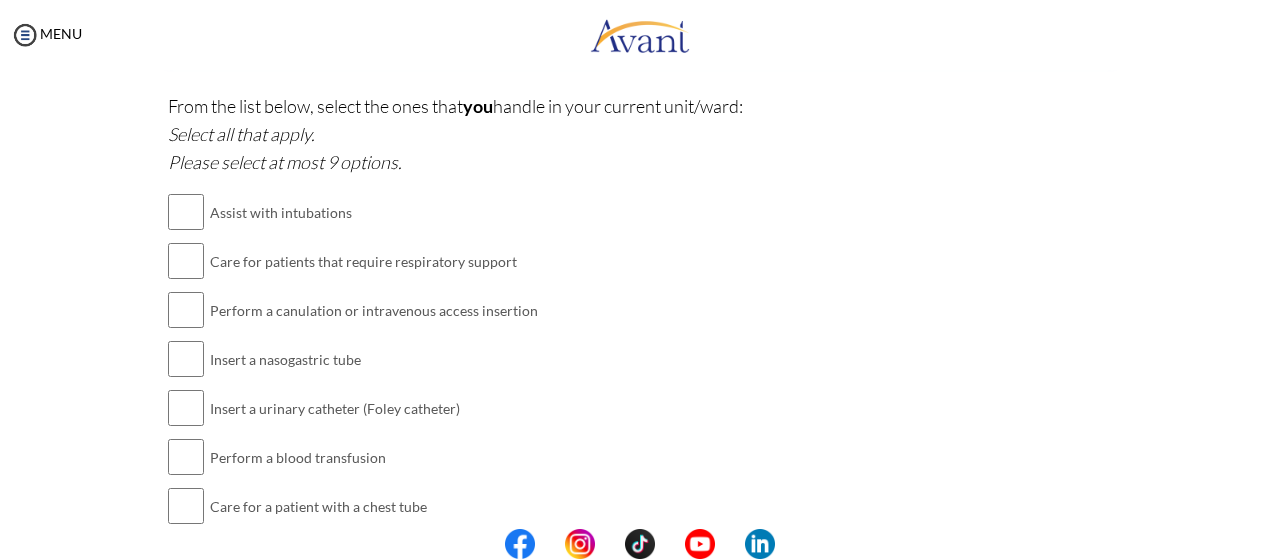 scroll, scrollTop: 1850, scrollLeft: 0, axis: vertical 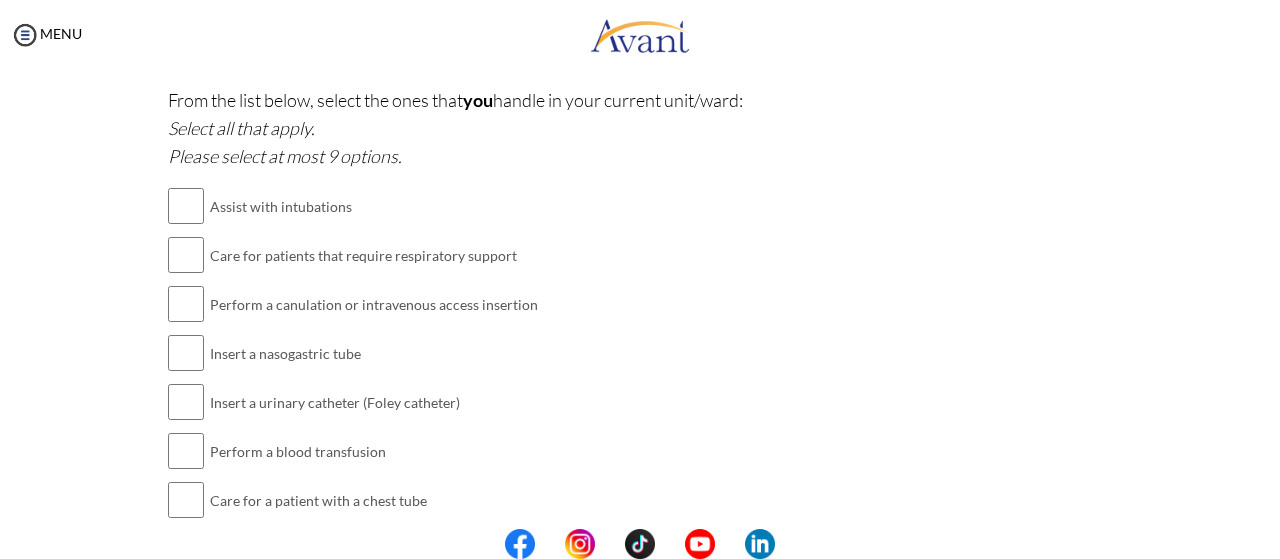 type on "epinephrine, salbutamol, magnesium sulfate, Amiodarone, blood products, dextrose 50%, morphine, alteplase, glucagone, insulin, atropine." 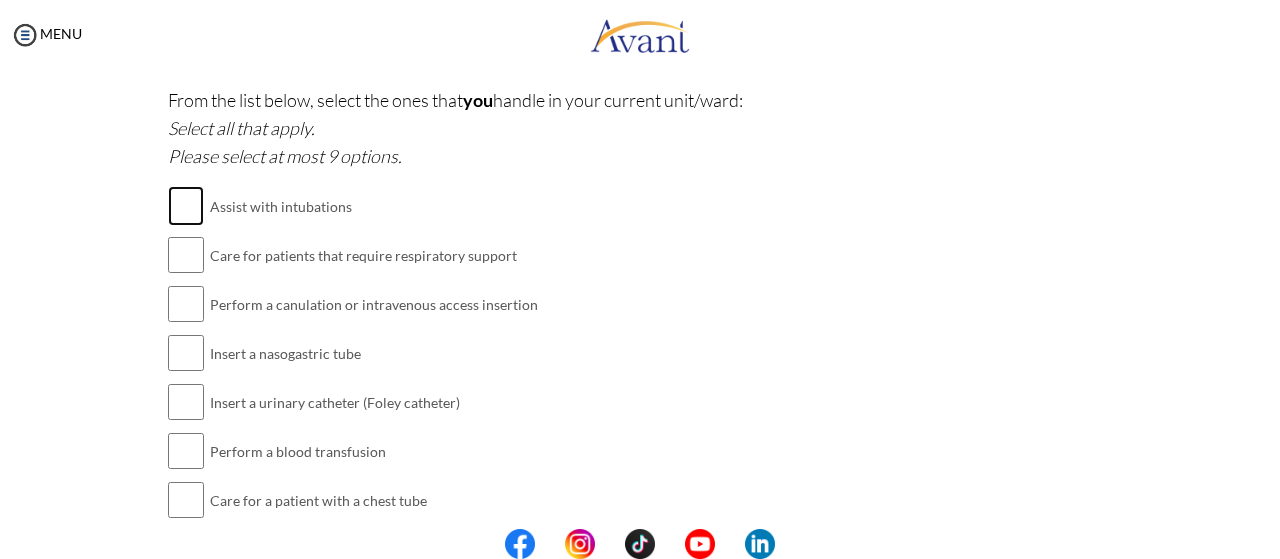 click at bounding box center (186, 206) 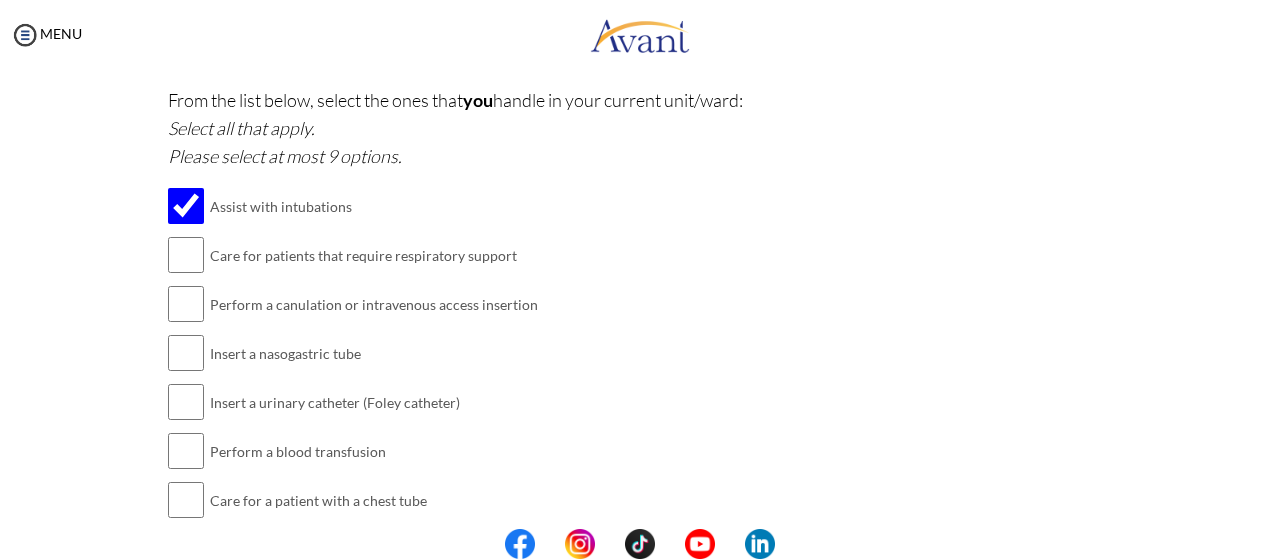 click on "Have you taken an English proficiency exam? For example: [LANGUAGE], [LANGUAGE], [LANGUAGE], [LANGUAGE], [LANGUAGE], etc.
Yes
No" at bounding box center [640, -237] 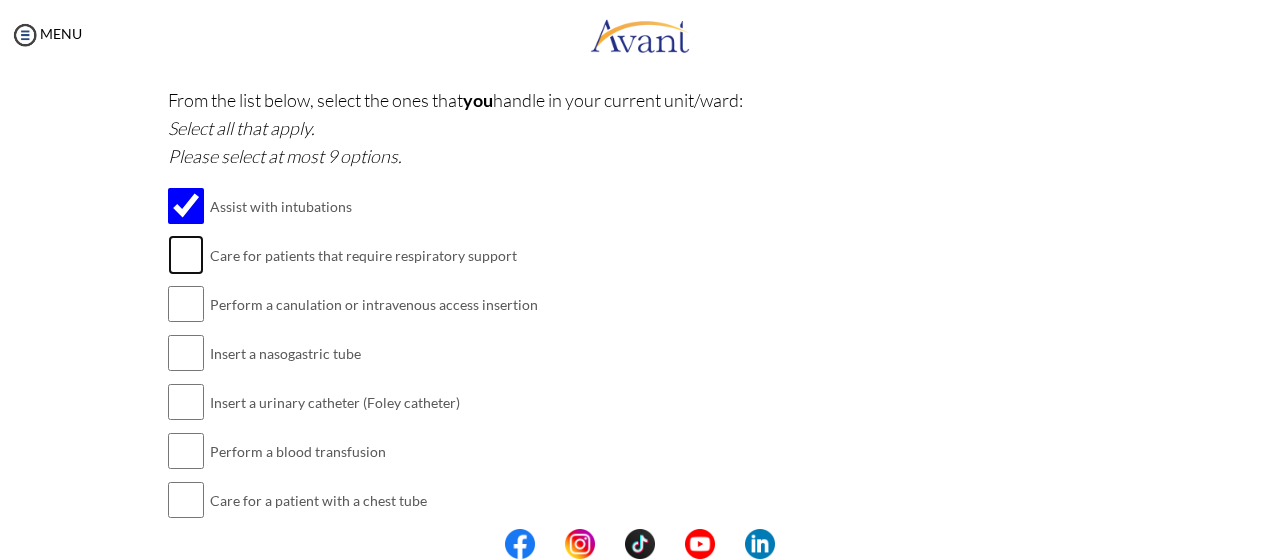 click at bounding box center (186, 255) 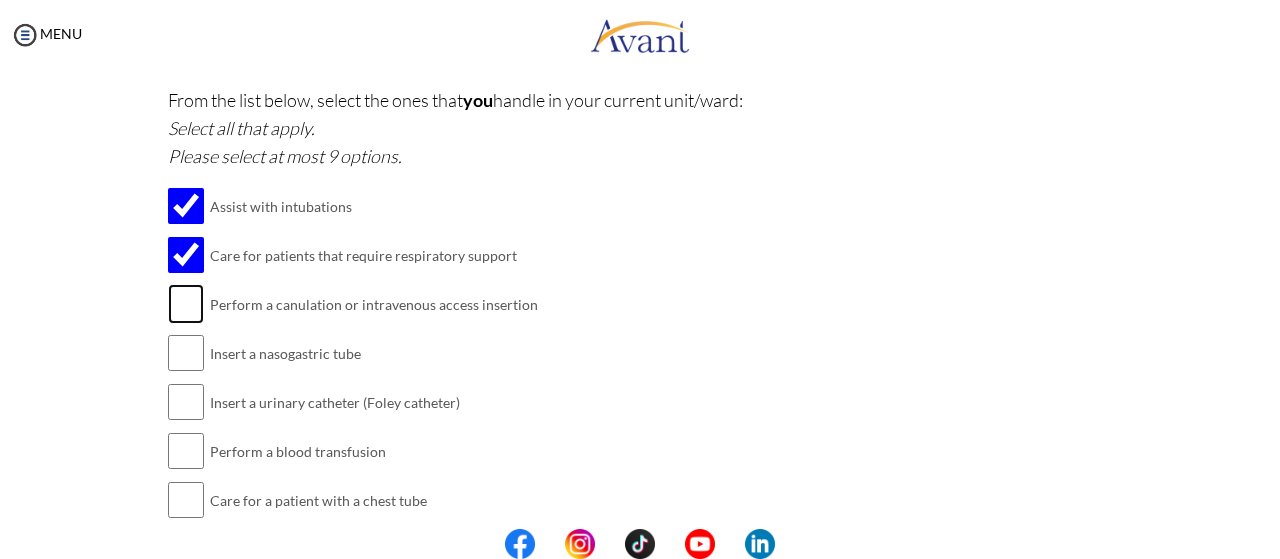 click at bounding box center [186, 304] 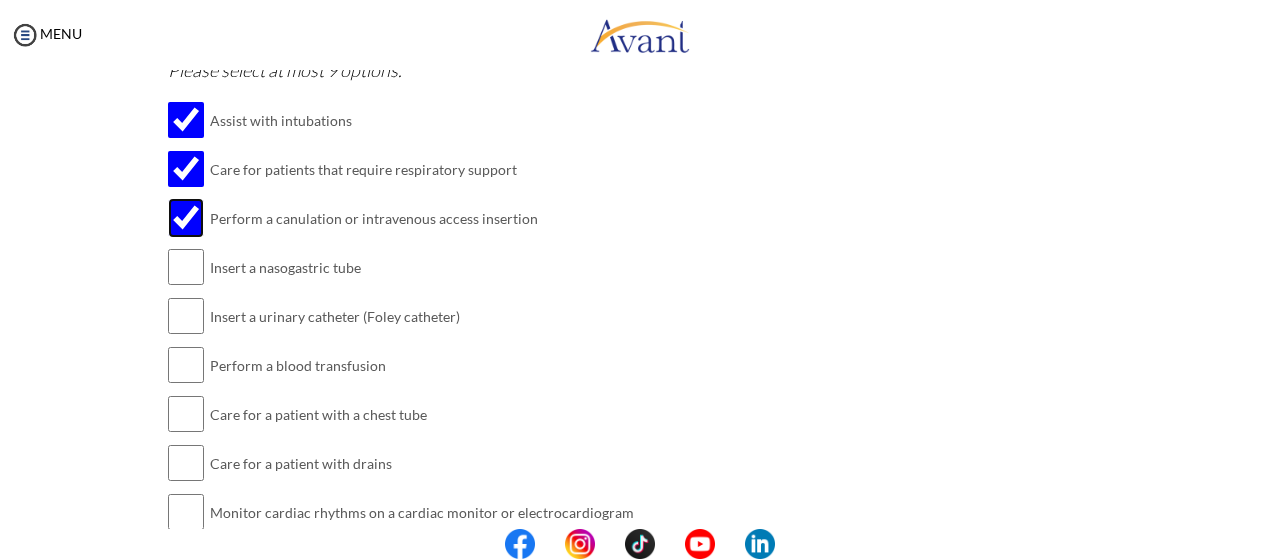 scroll, scrollTop: 1938, scrollLeft: 0, axis: vertical 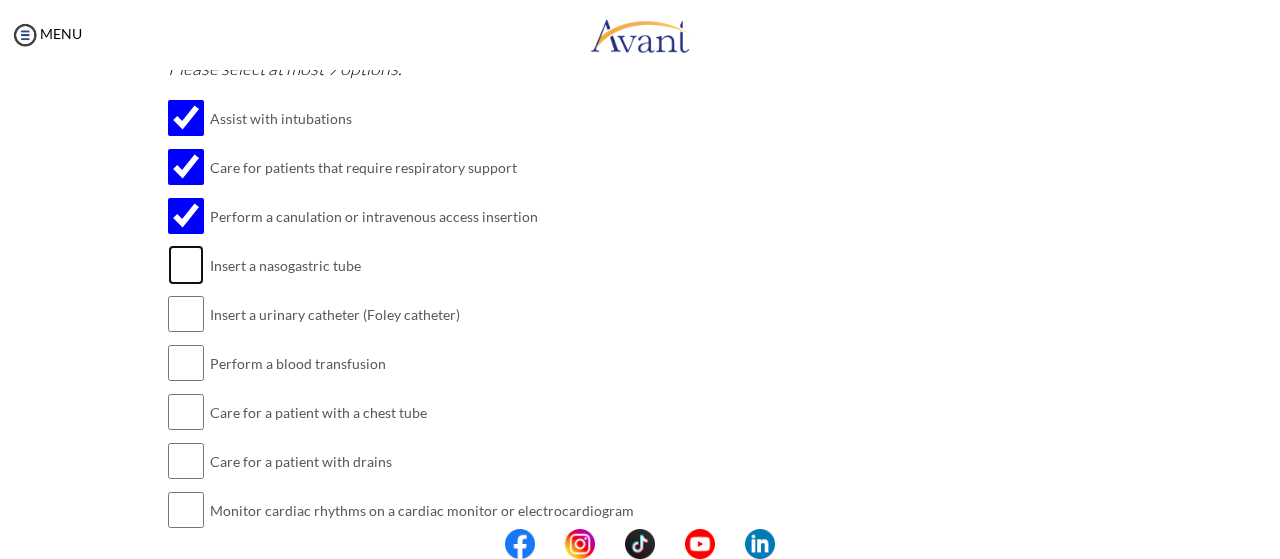 click at bounding box center (186, 265) 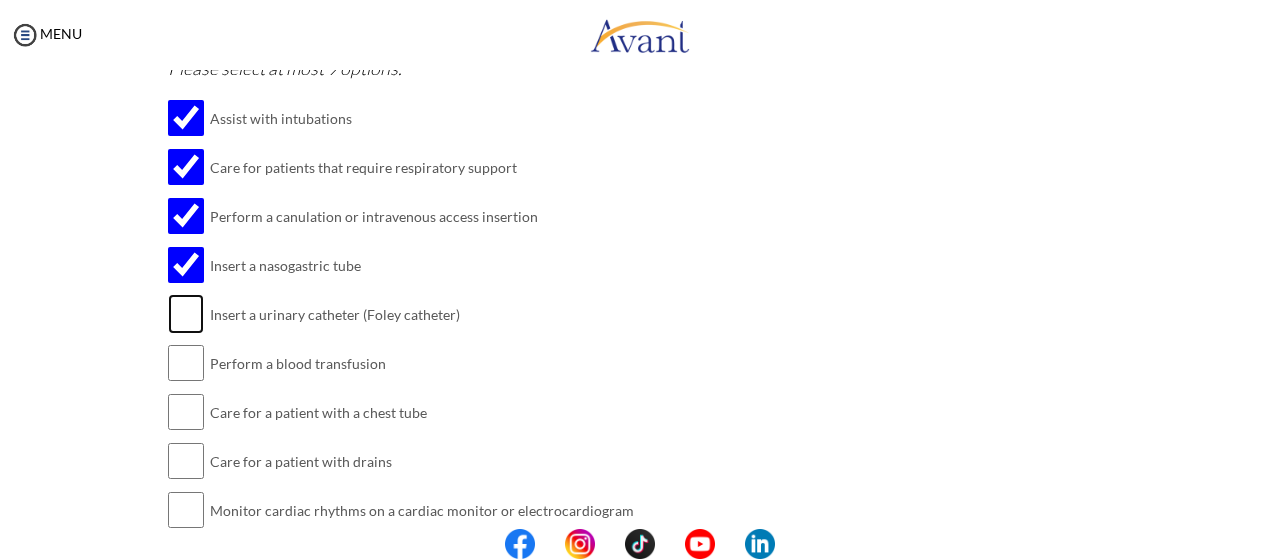 click at bounding box center (186, 314) 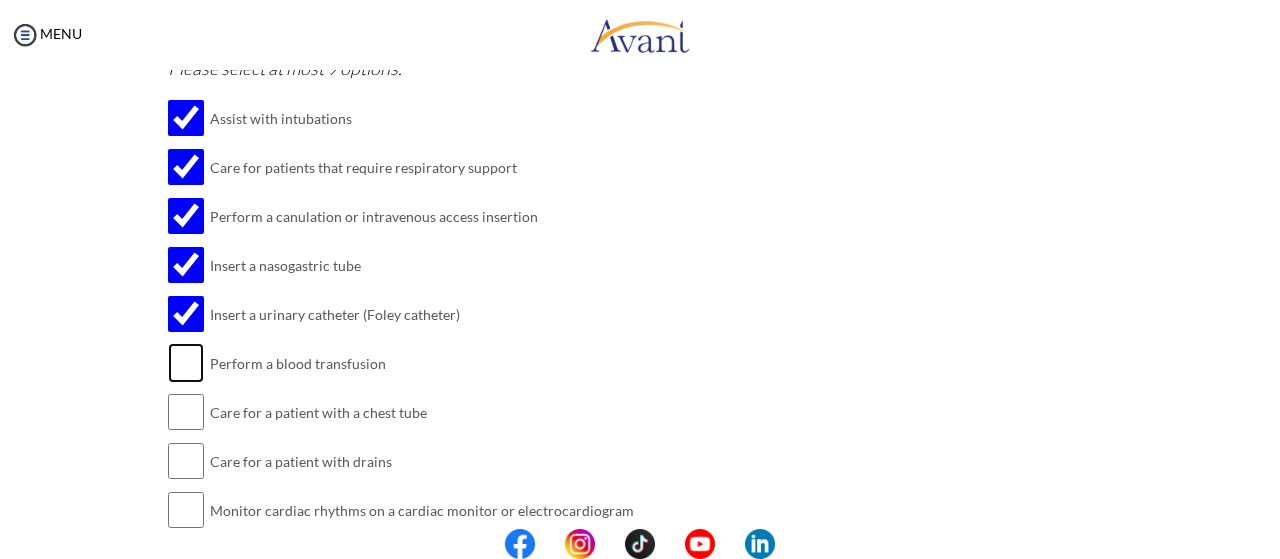 click at bounding box center (186, 363) 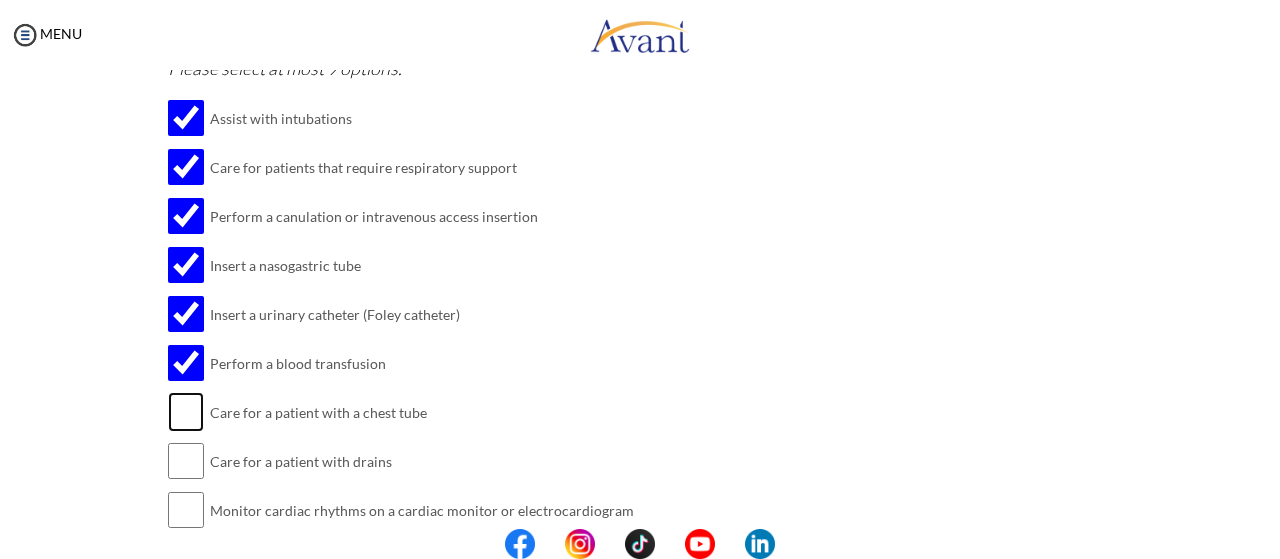 click at bounding box center (186, 412) 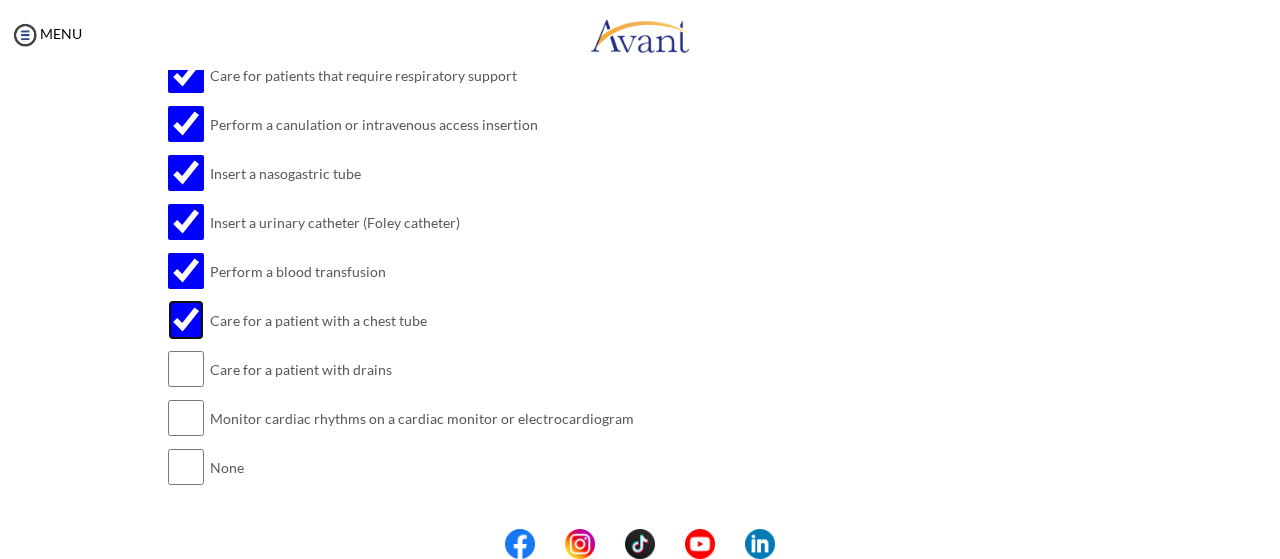 scroll, scrollTop: 2038, scrollLeft: 0, axis: vertical 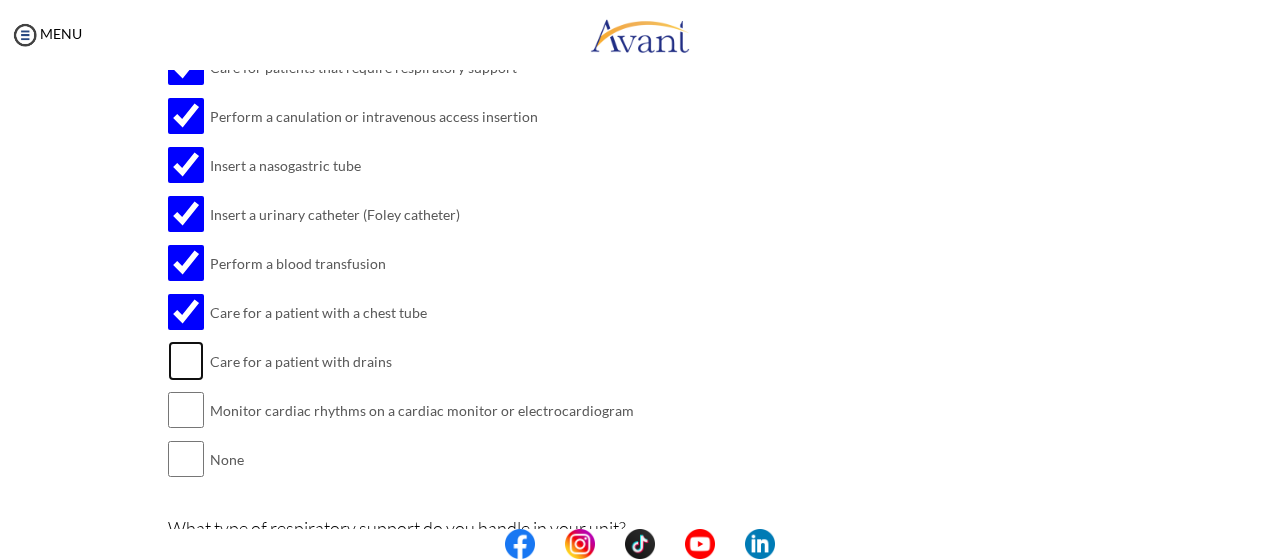 click at bounding box center [186, 361] 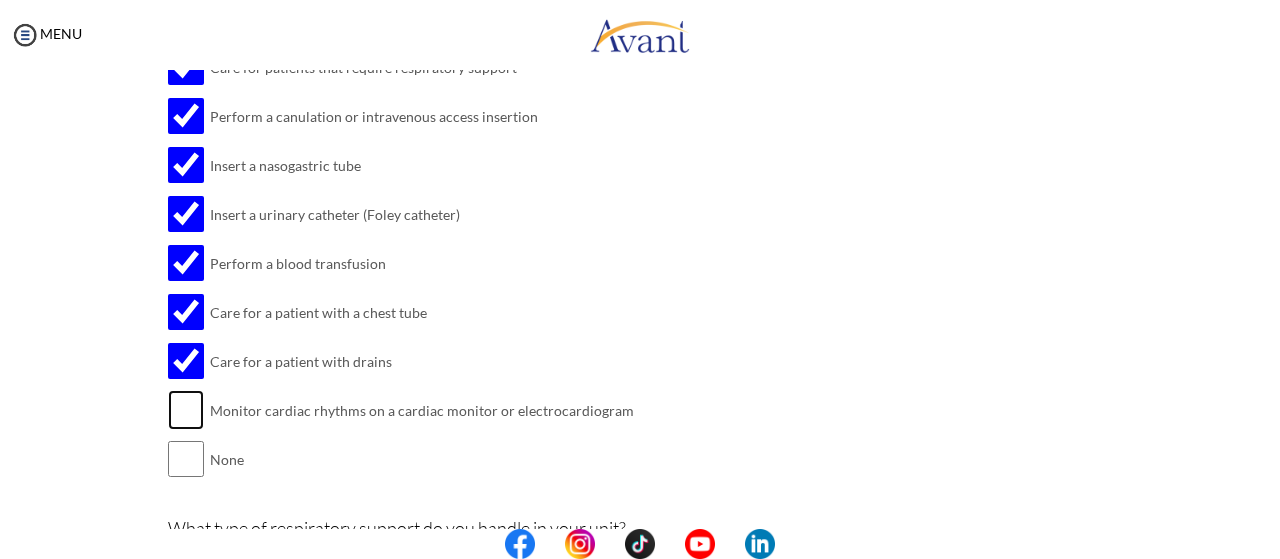 click at bounding box center [186, 410] 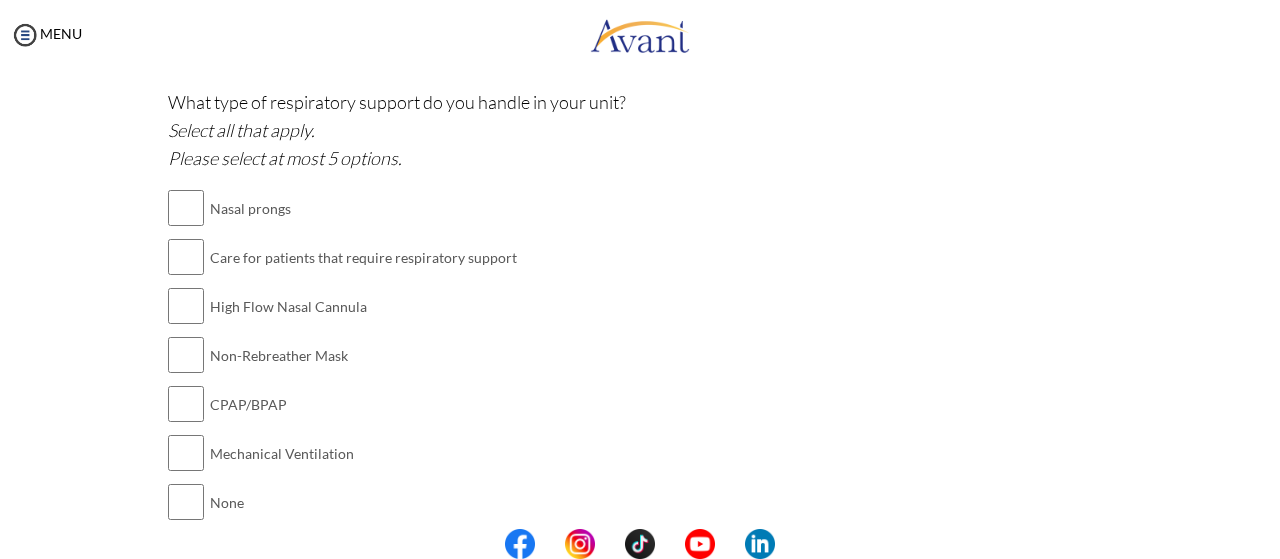 scroll, scrollTop: 2466, scrollLeft: 0, axis: vertical 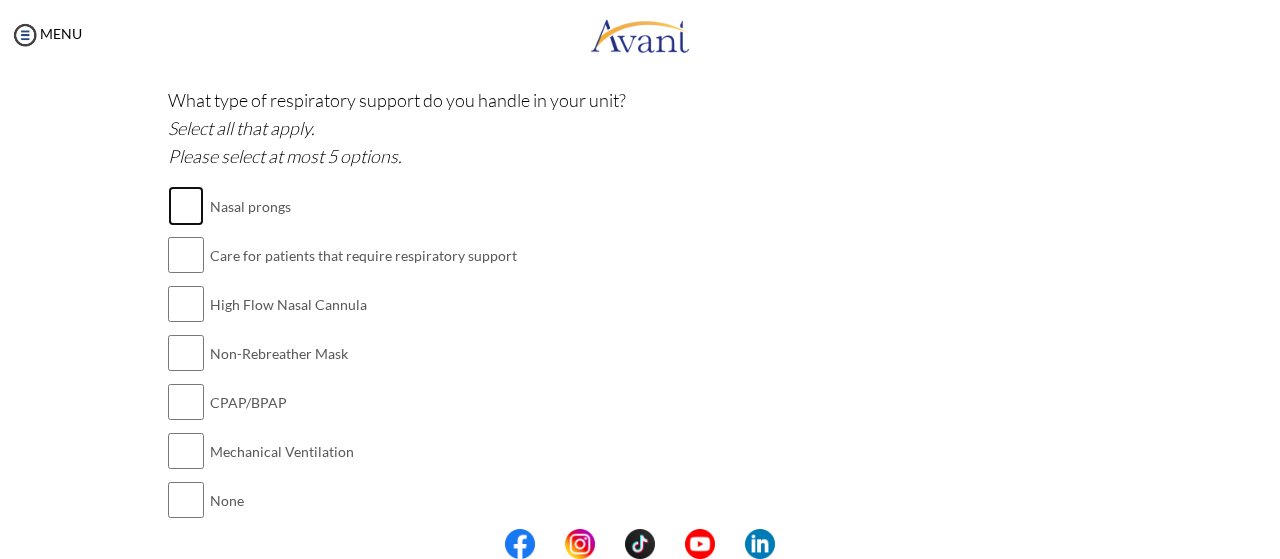click at bounding box center (186, 206) 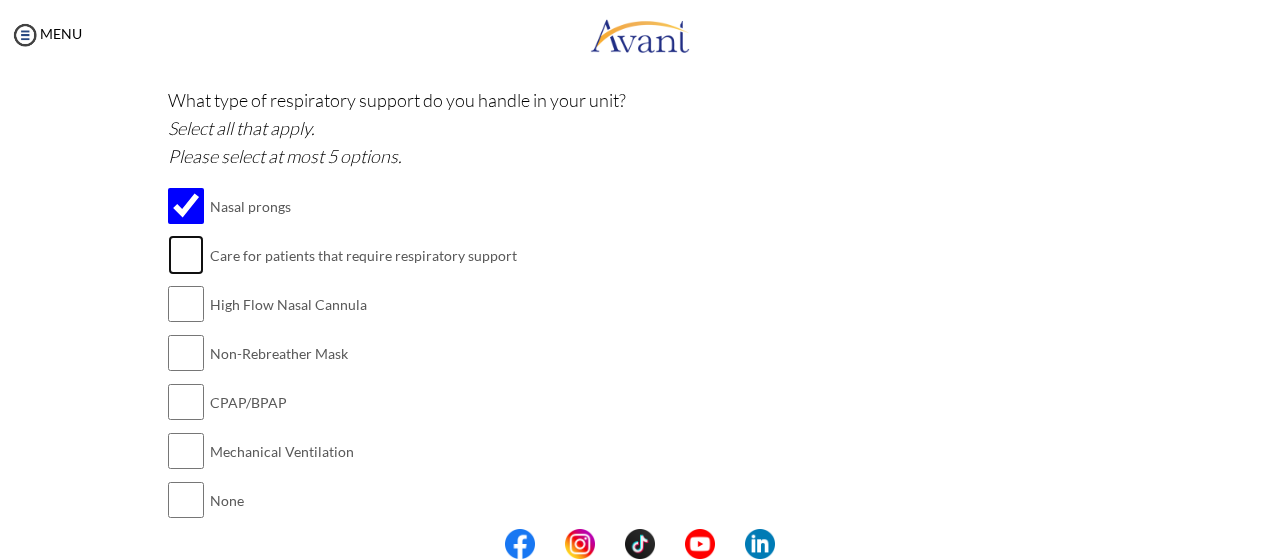 click at bounding box center [186, 255] 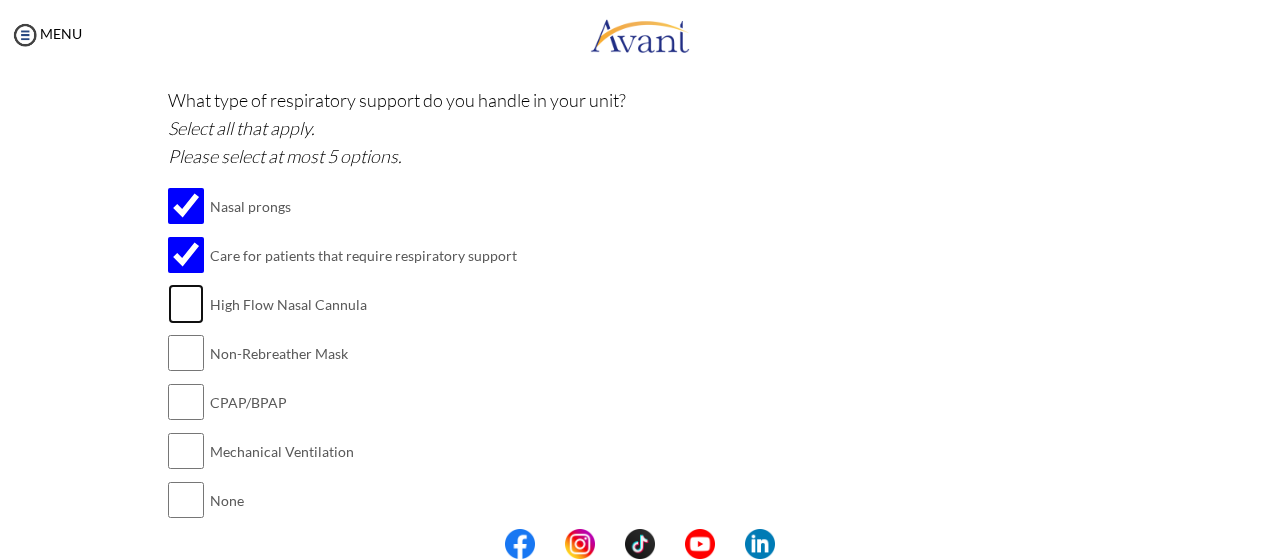 click at bounding box center [186, 304] 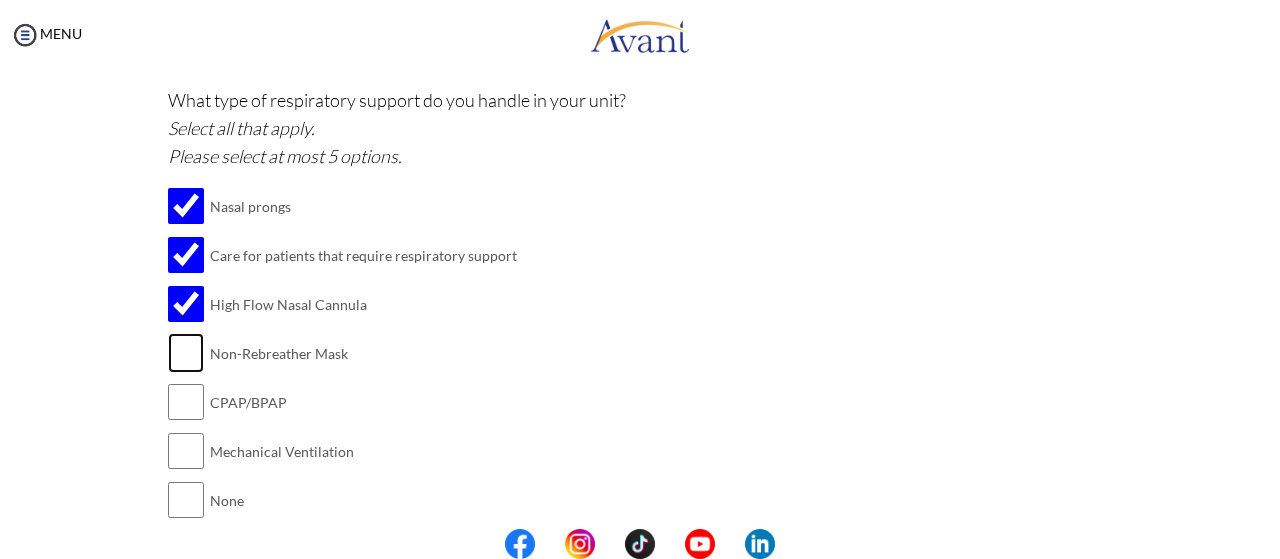 click at bounding box center [186, 353] 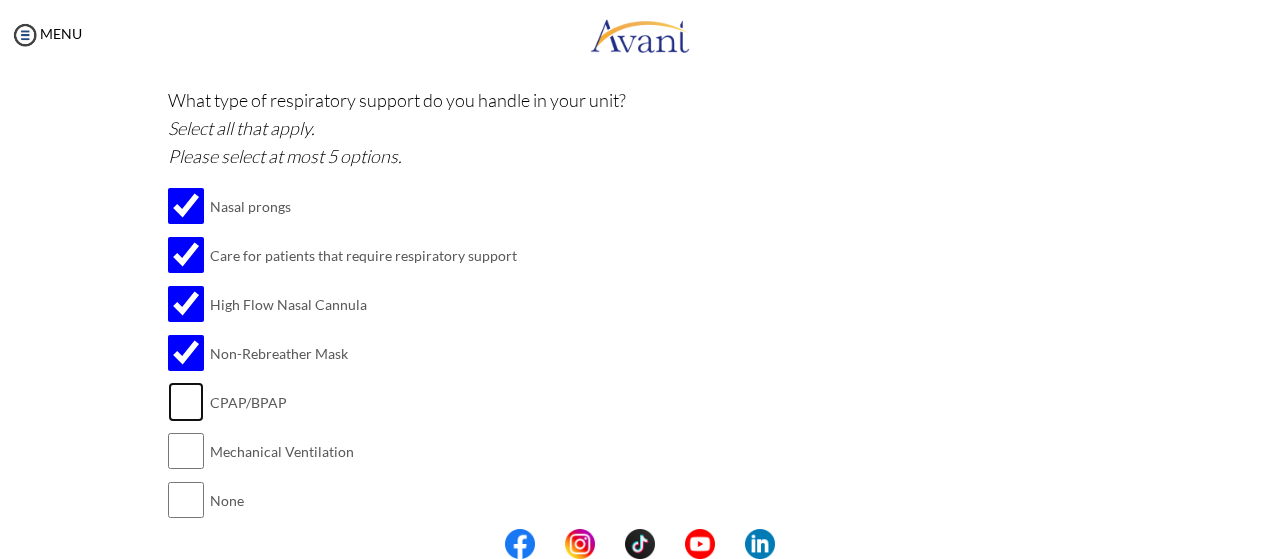 click at bounding box center (186, 402) 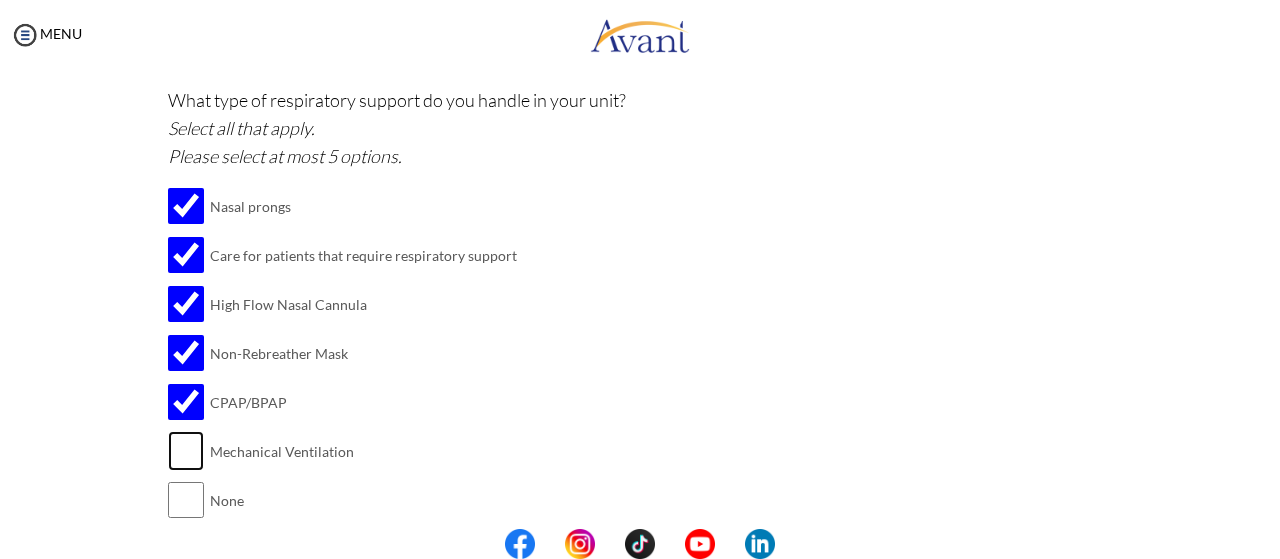 click at bounding box center (186, 451) 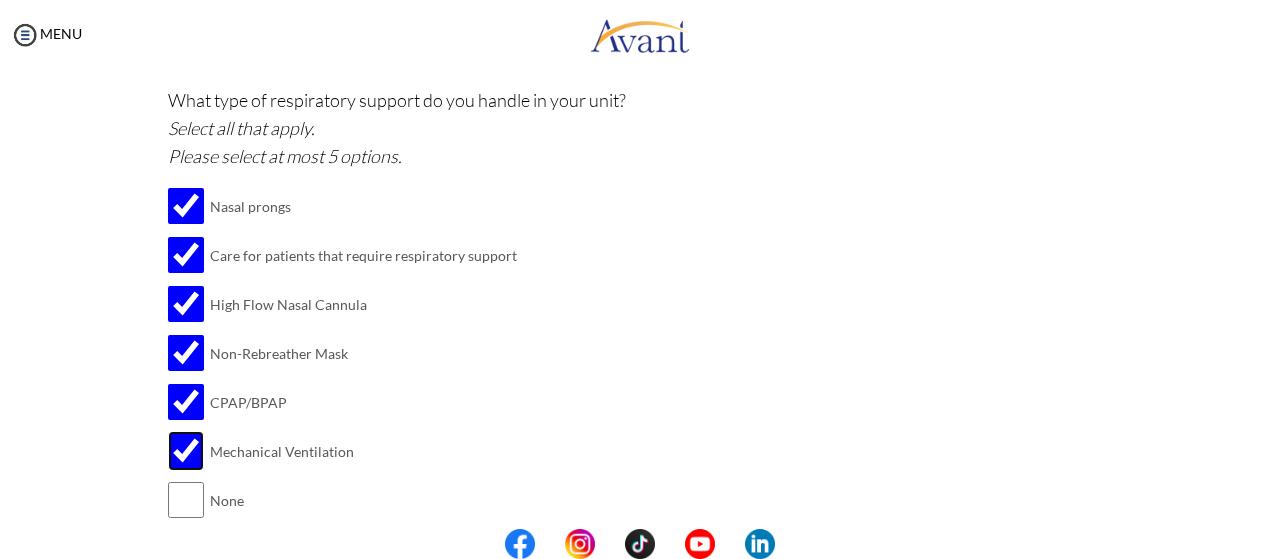 scroll, scrollTop: 2530, scrollLeft: 0, axis: vertical 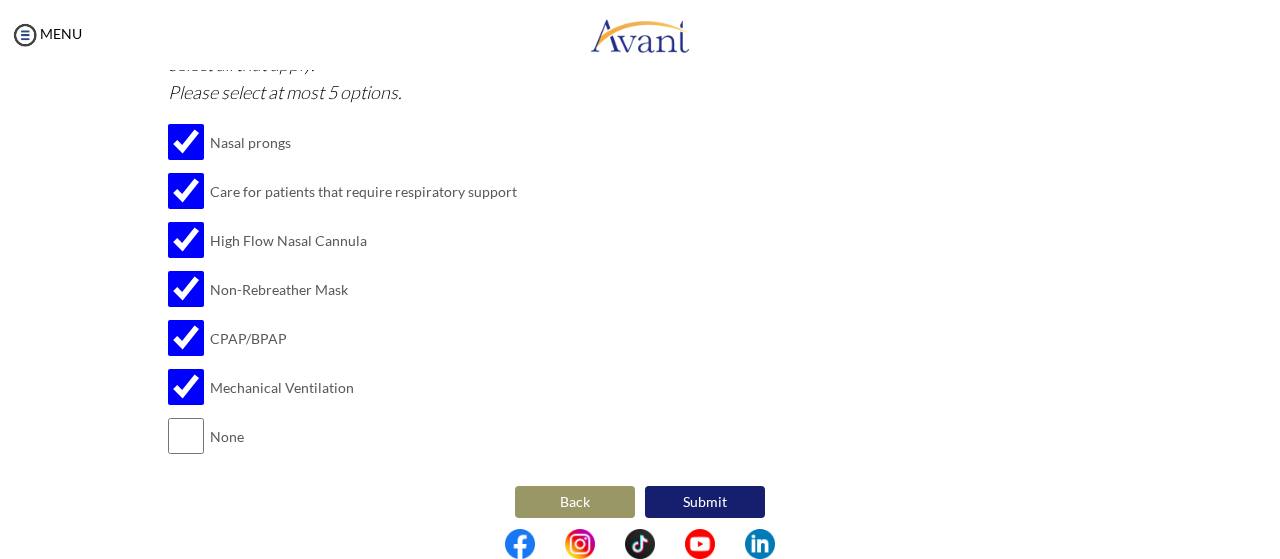 click on "Submit" at bounding box center (705, 502) 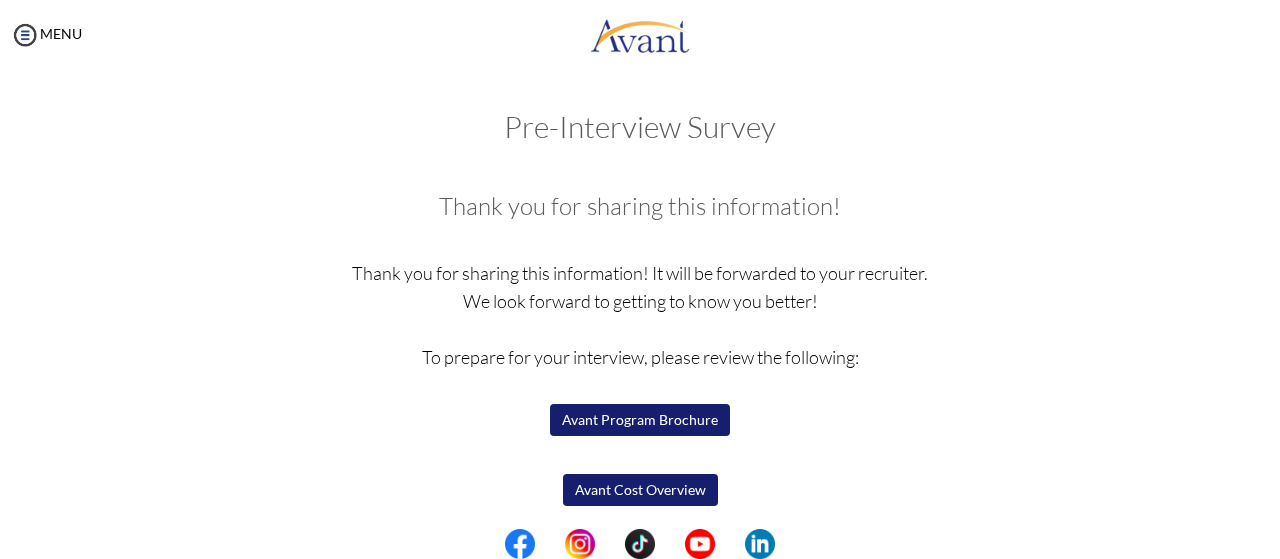 scroll, scrollTop: 148, scrollLeft: 0, axis: vertical 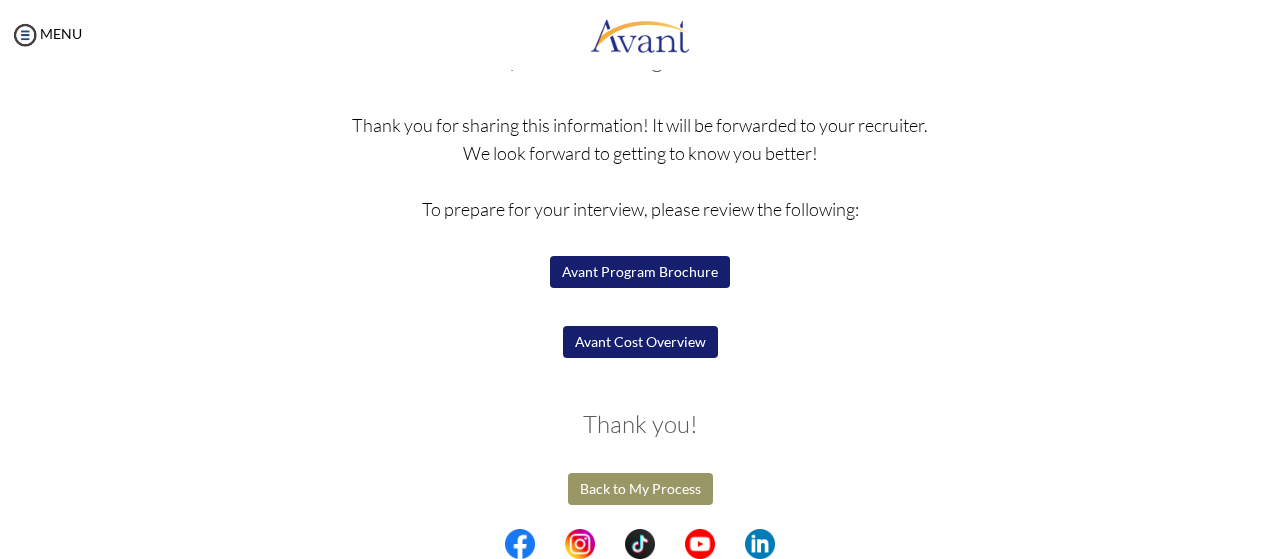 click on "Back to My Process" at bounding box center (640, 489) 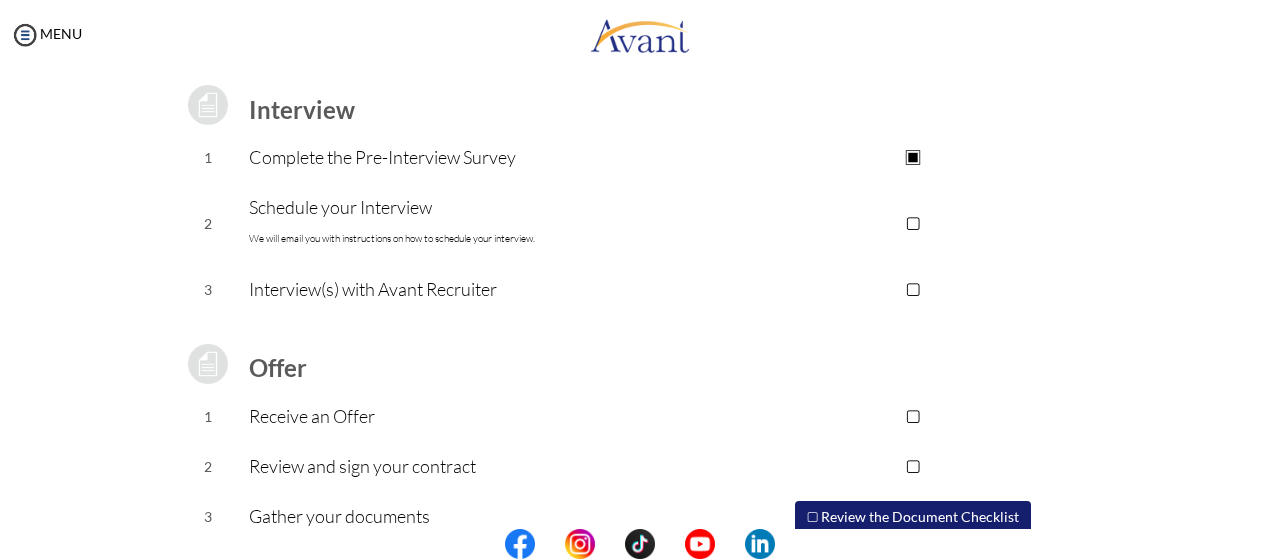 scroll, scrollTop: 268, scrollLeft: 0, axis: vertical 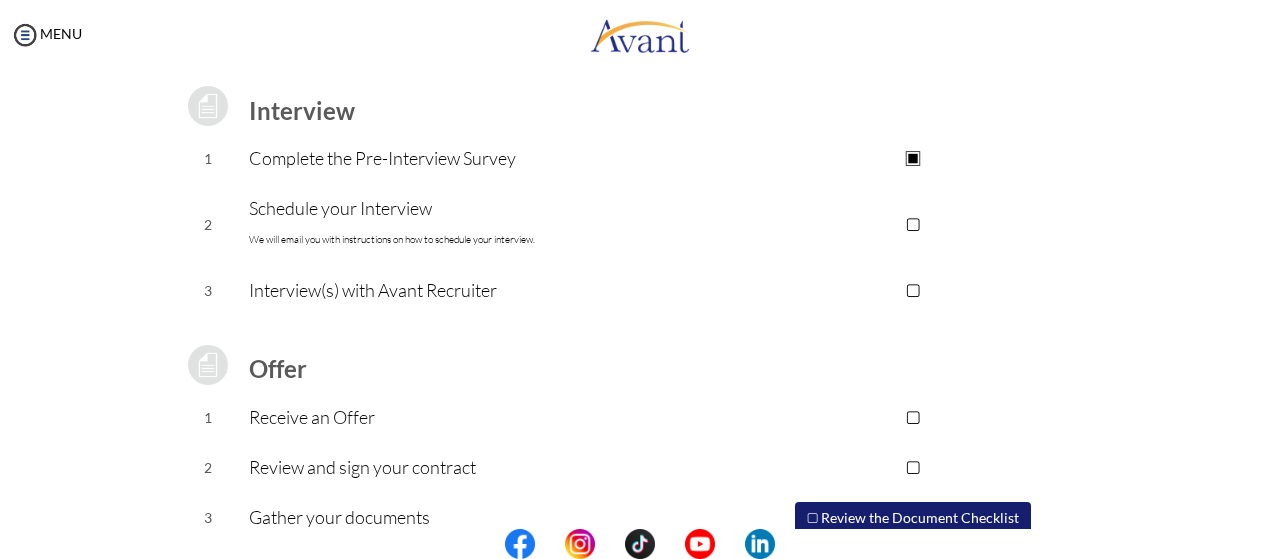 click on "▢" at bounding box center [912, 224] 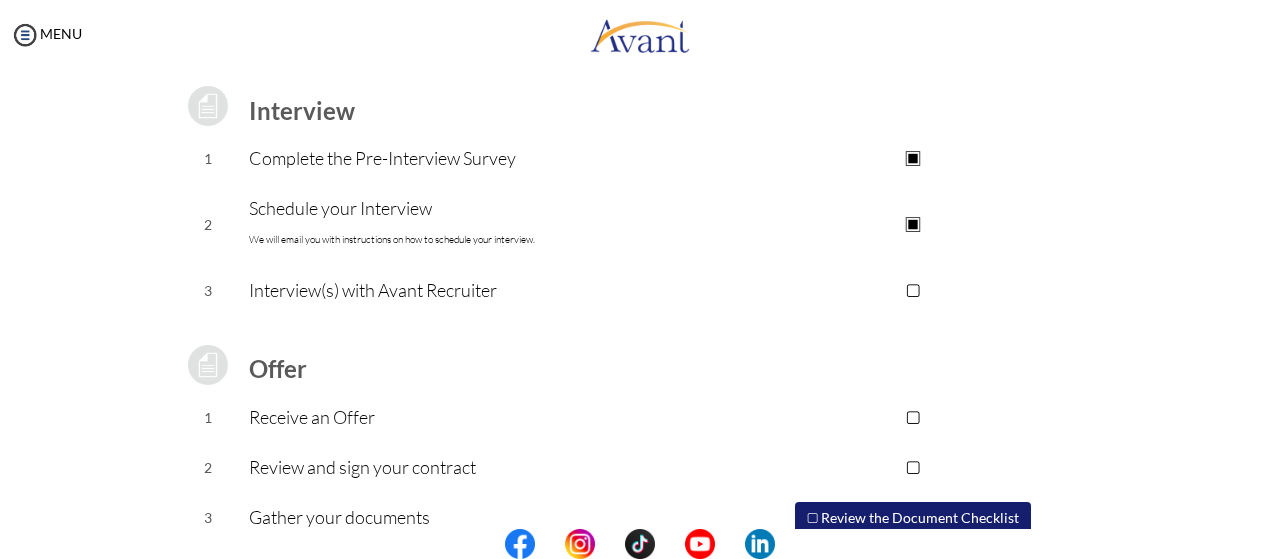 click on "▣" at bounding box center [912, 225] 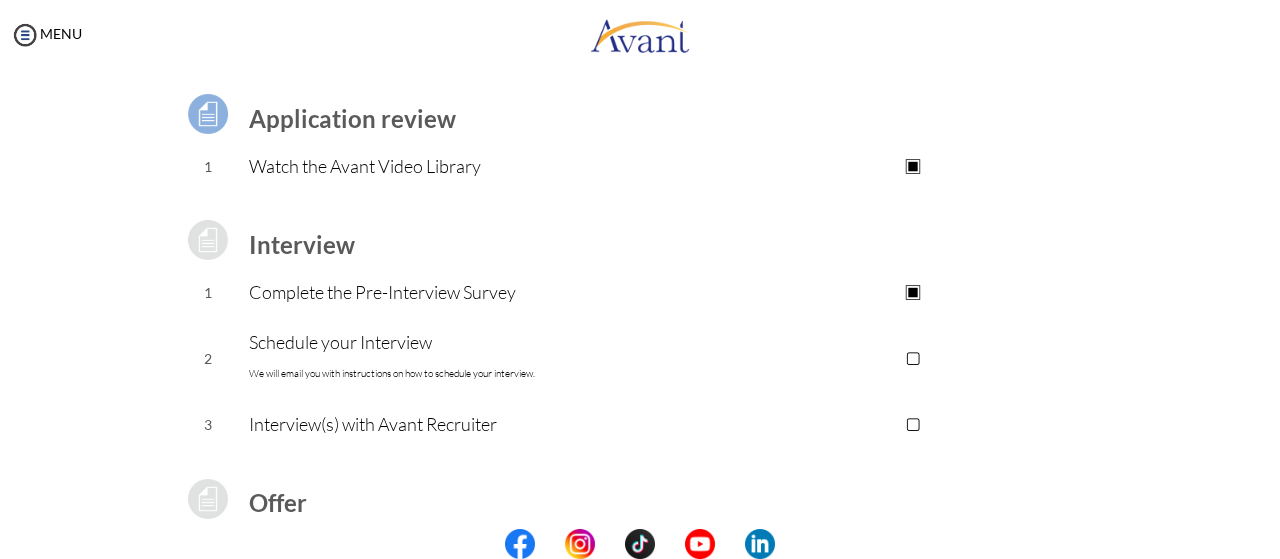 scroll, scrollTop: 0, scrollLeft: 0, axis: both 